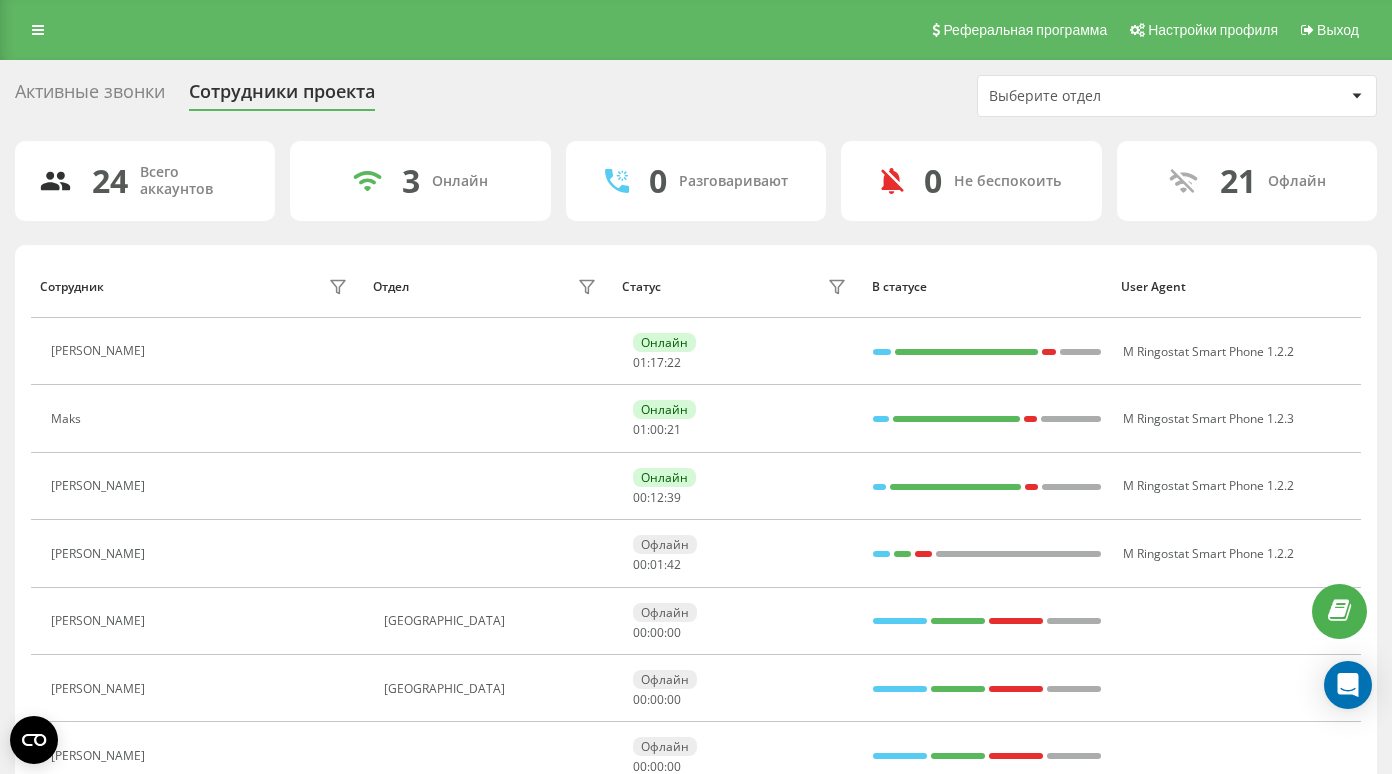 scroll, scrollTop: 0, scrollLeft: 0, axis: both 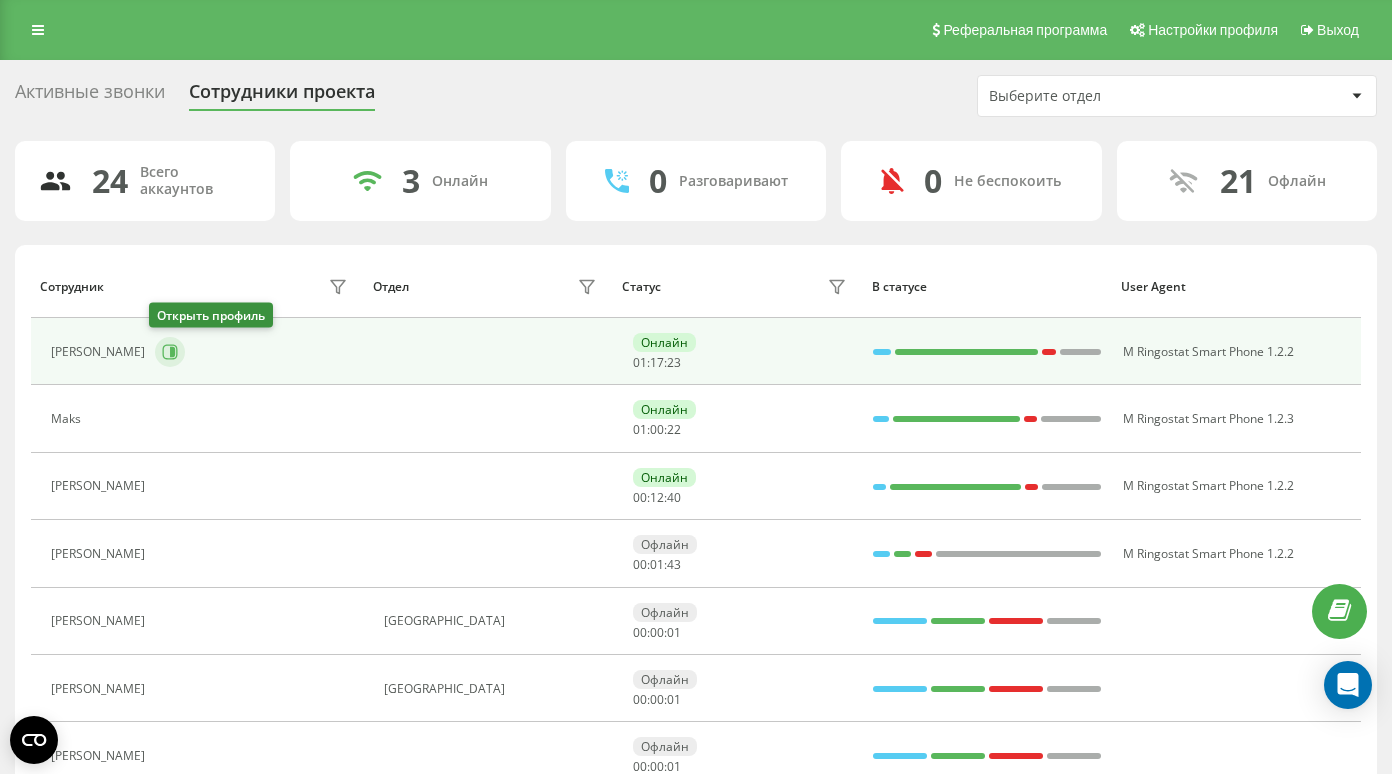 click 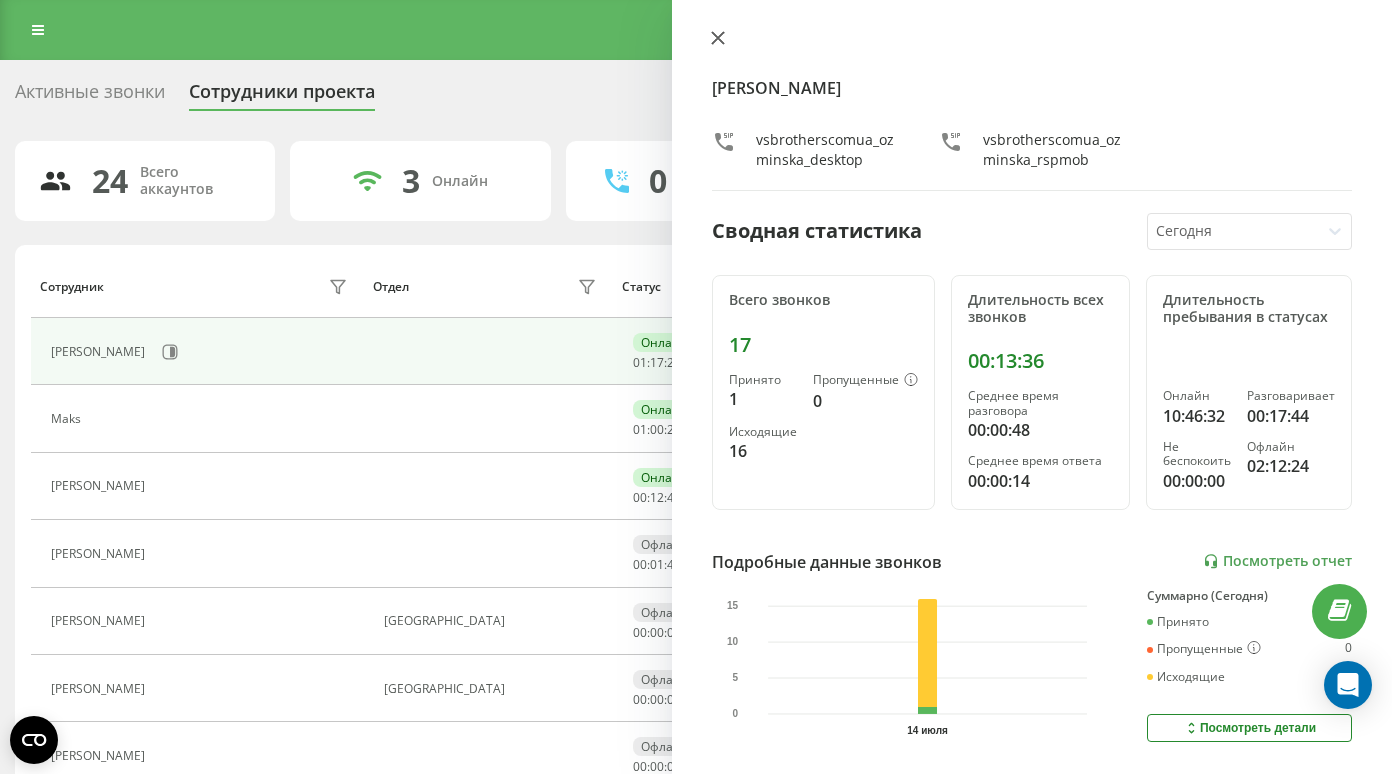 click 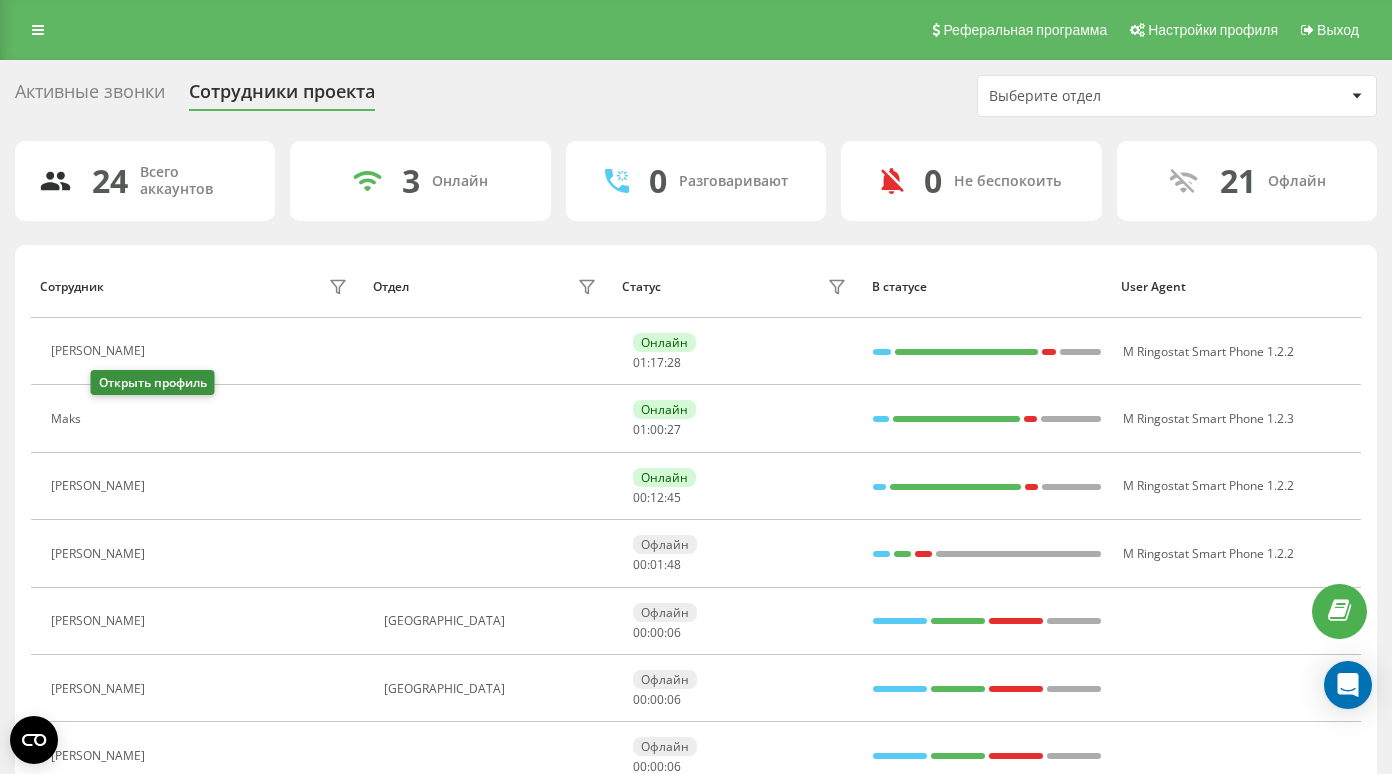 click at bounding box center (103, 421) 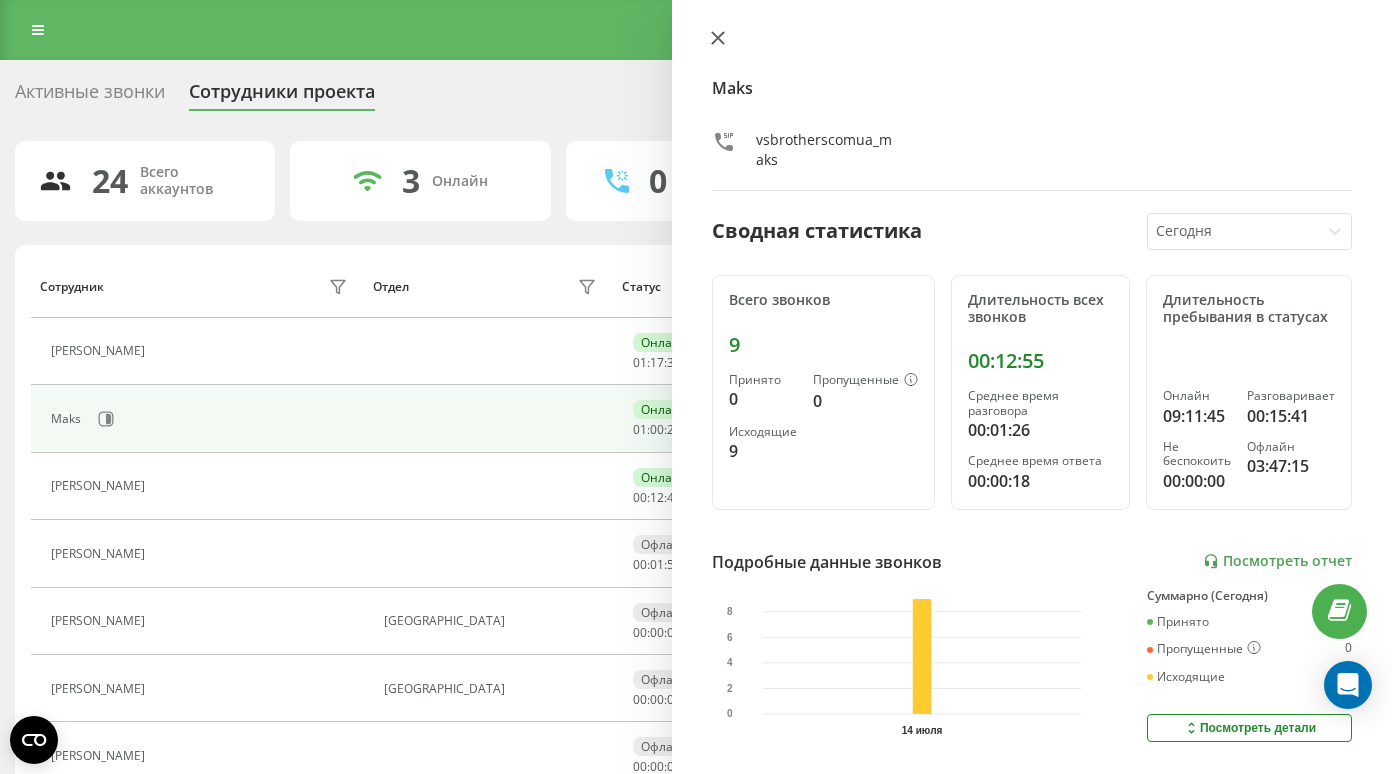 click 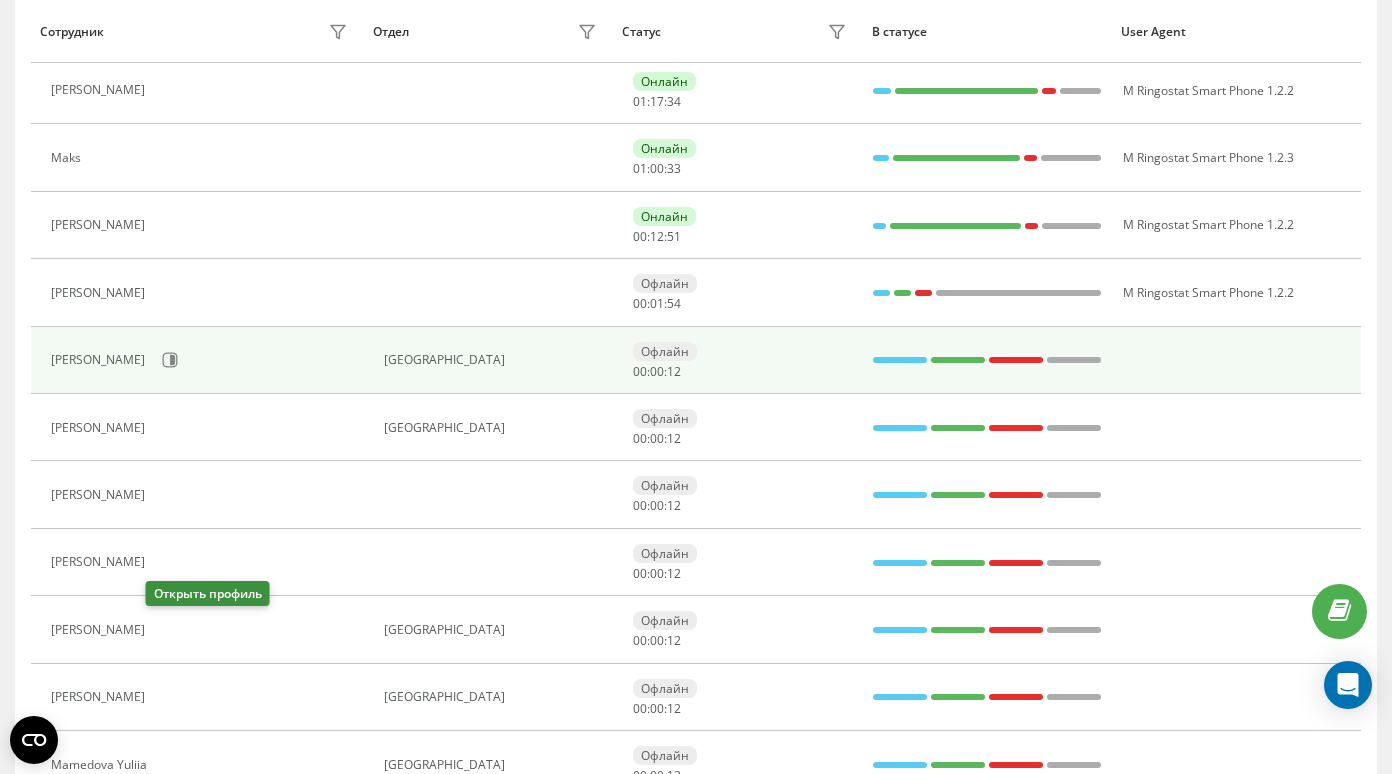 scroll, scrollTop: 332, scrollLeft: 0, axis: vertical 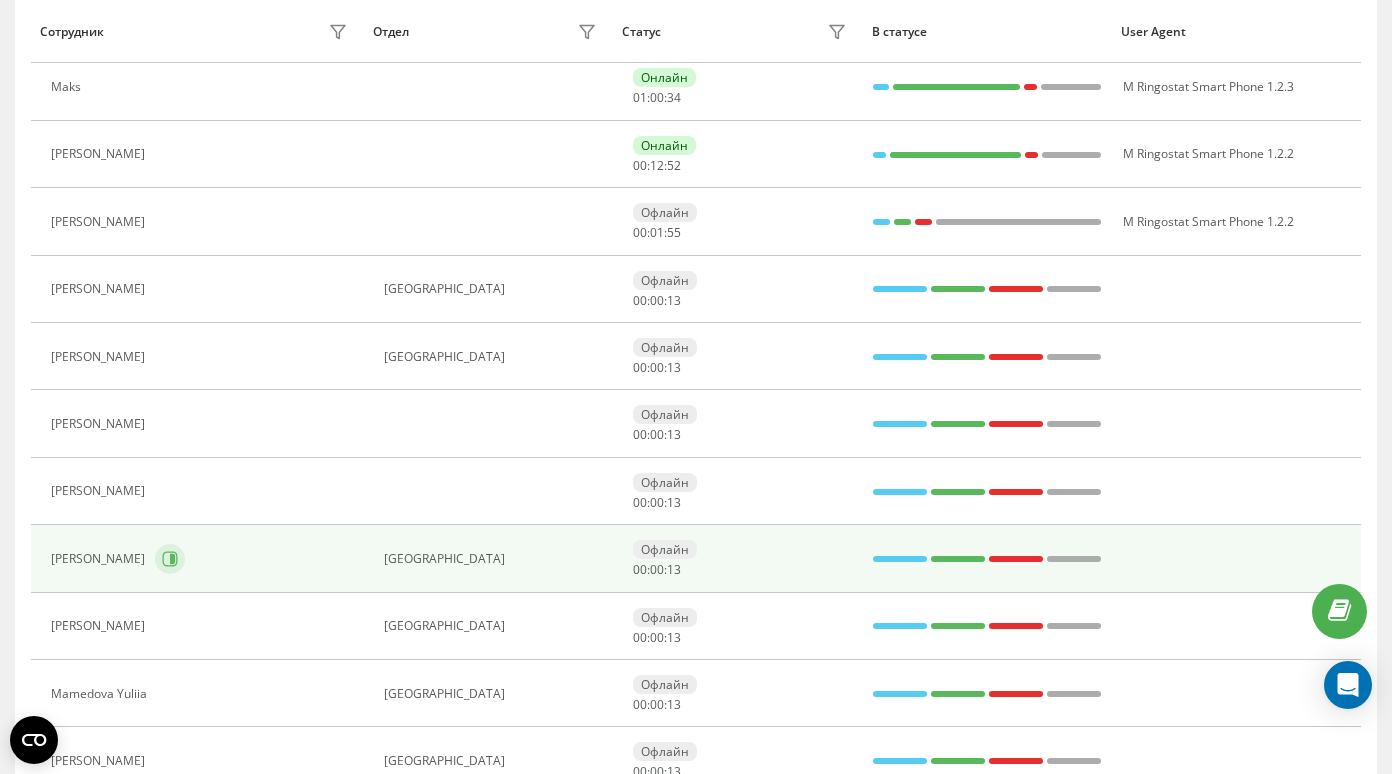 click at bounding box center [170, 559] 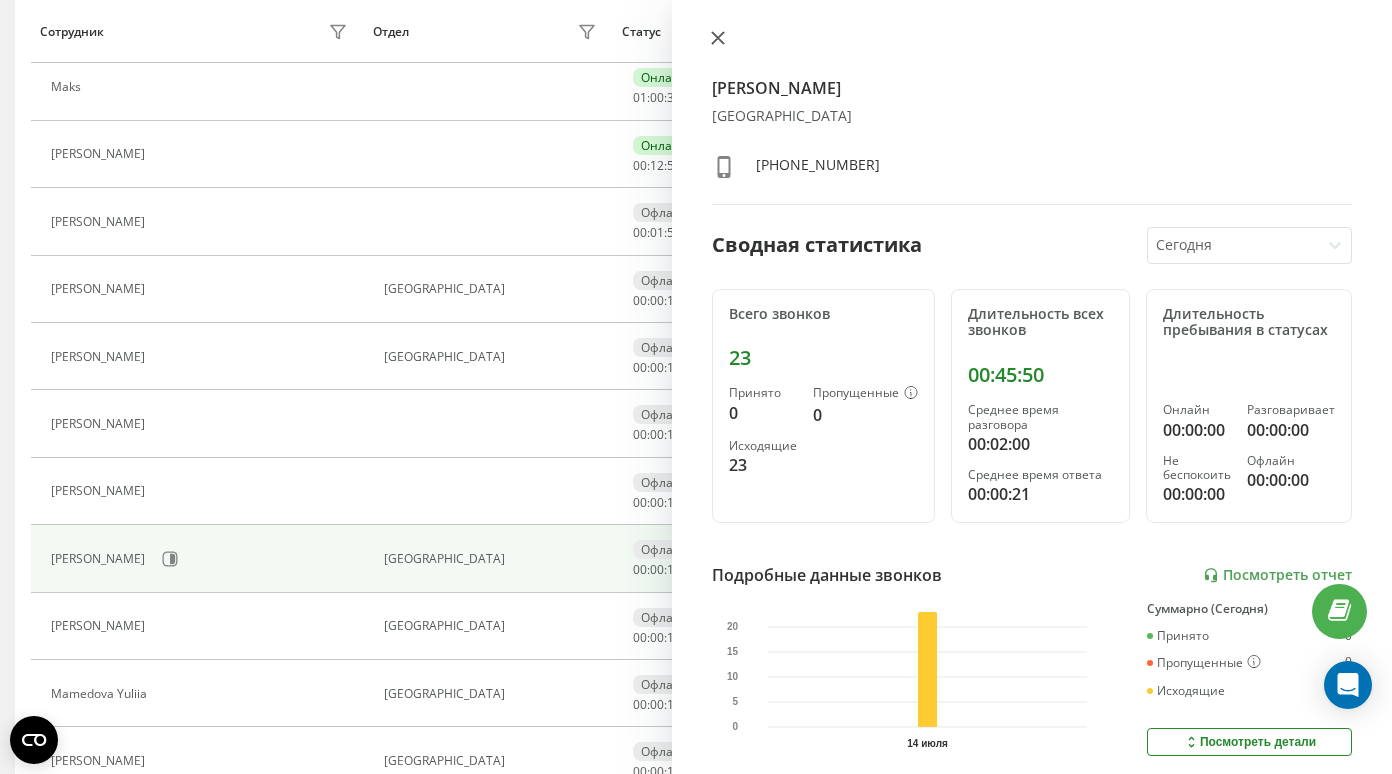 click 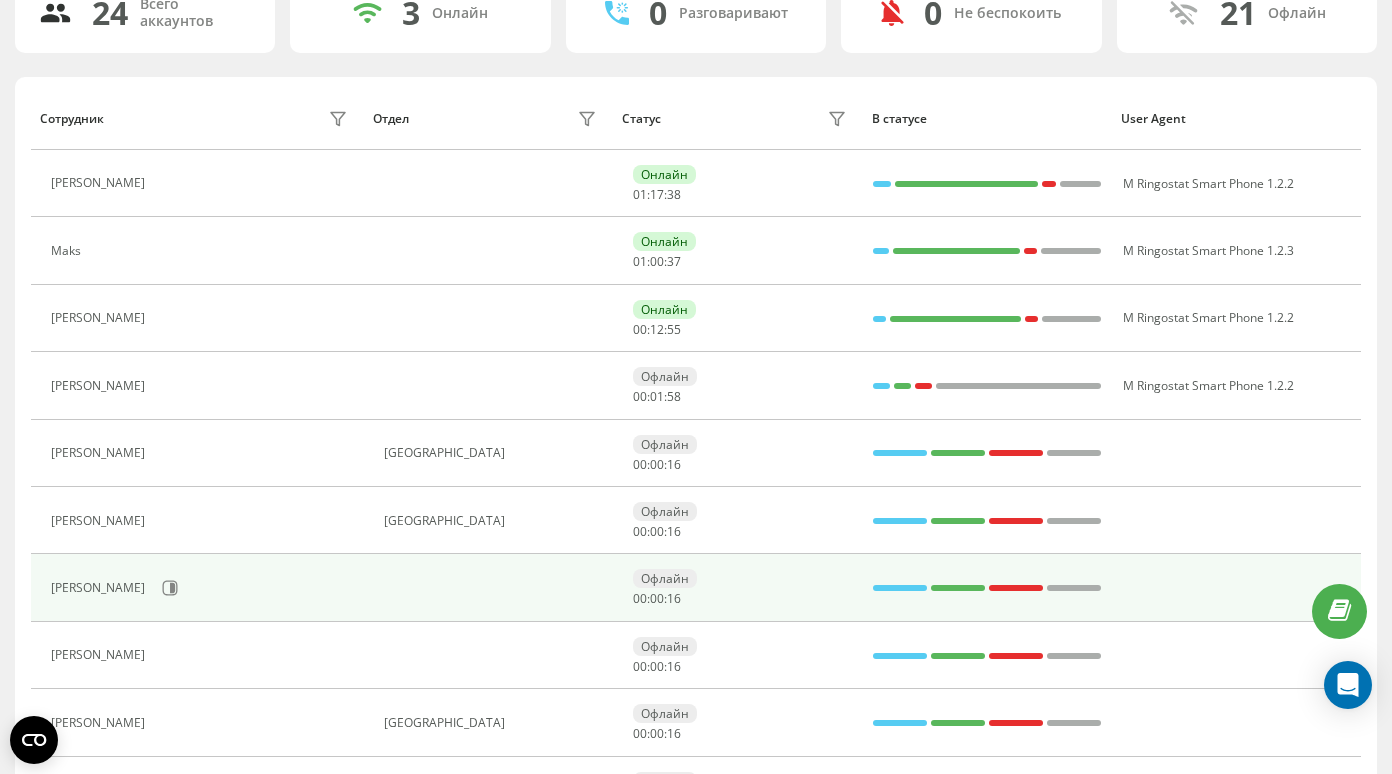 scroll, scrollTop: 0, scrollLeft: 0, axis: both 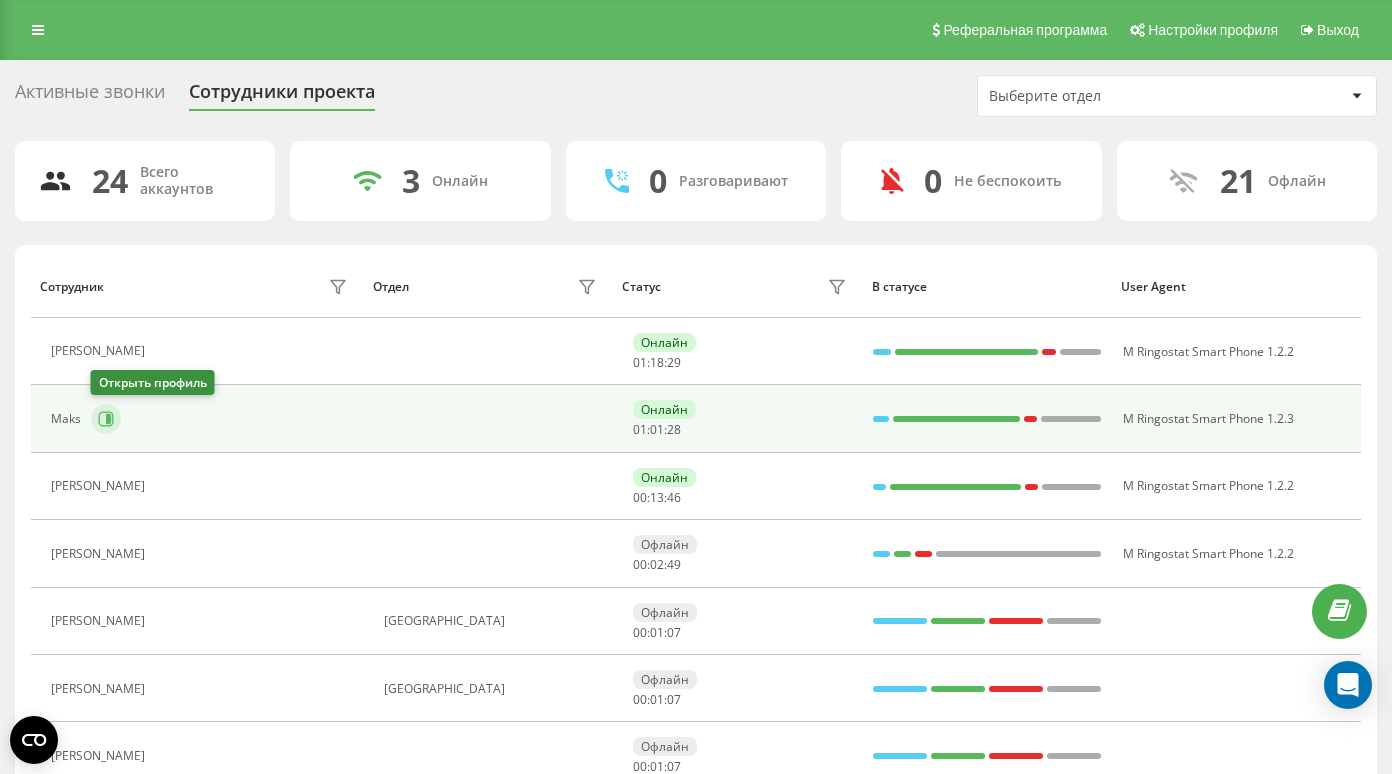 click 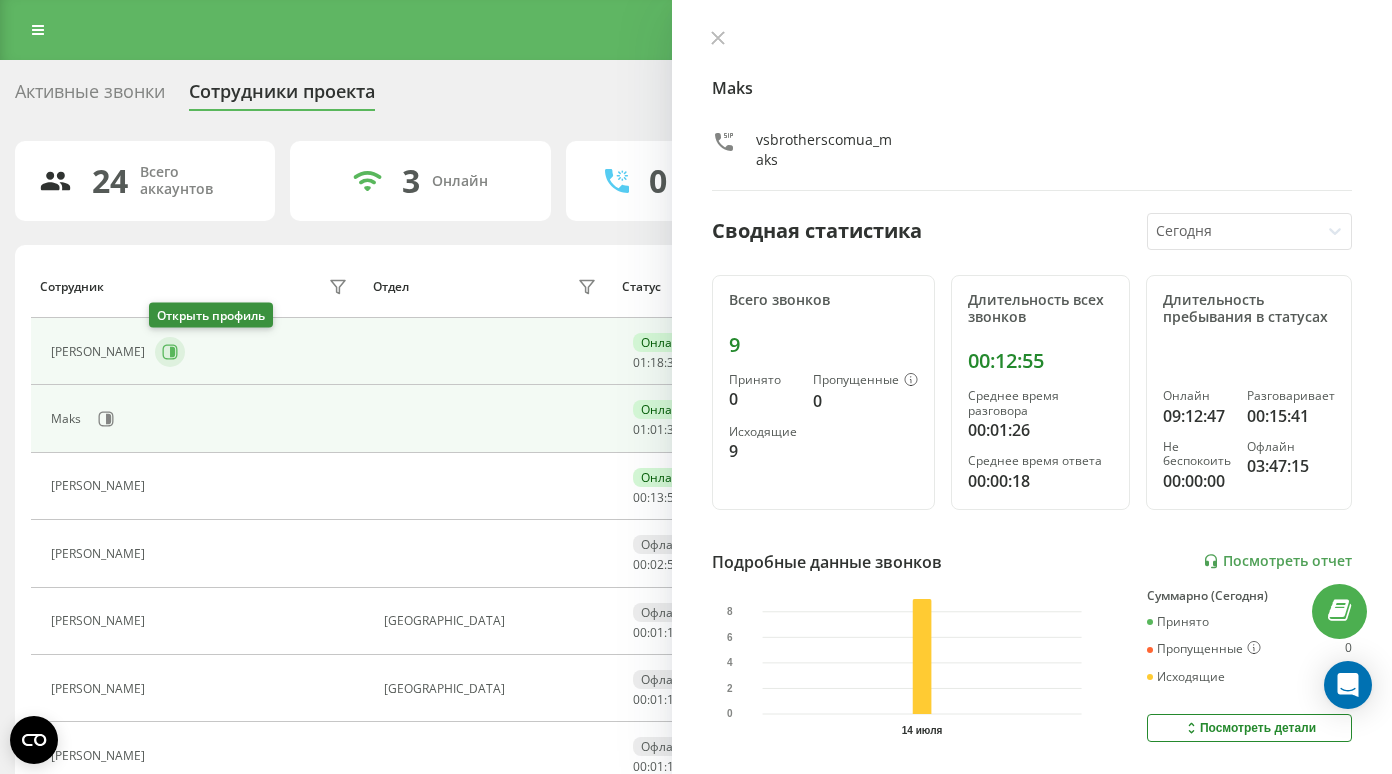 click 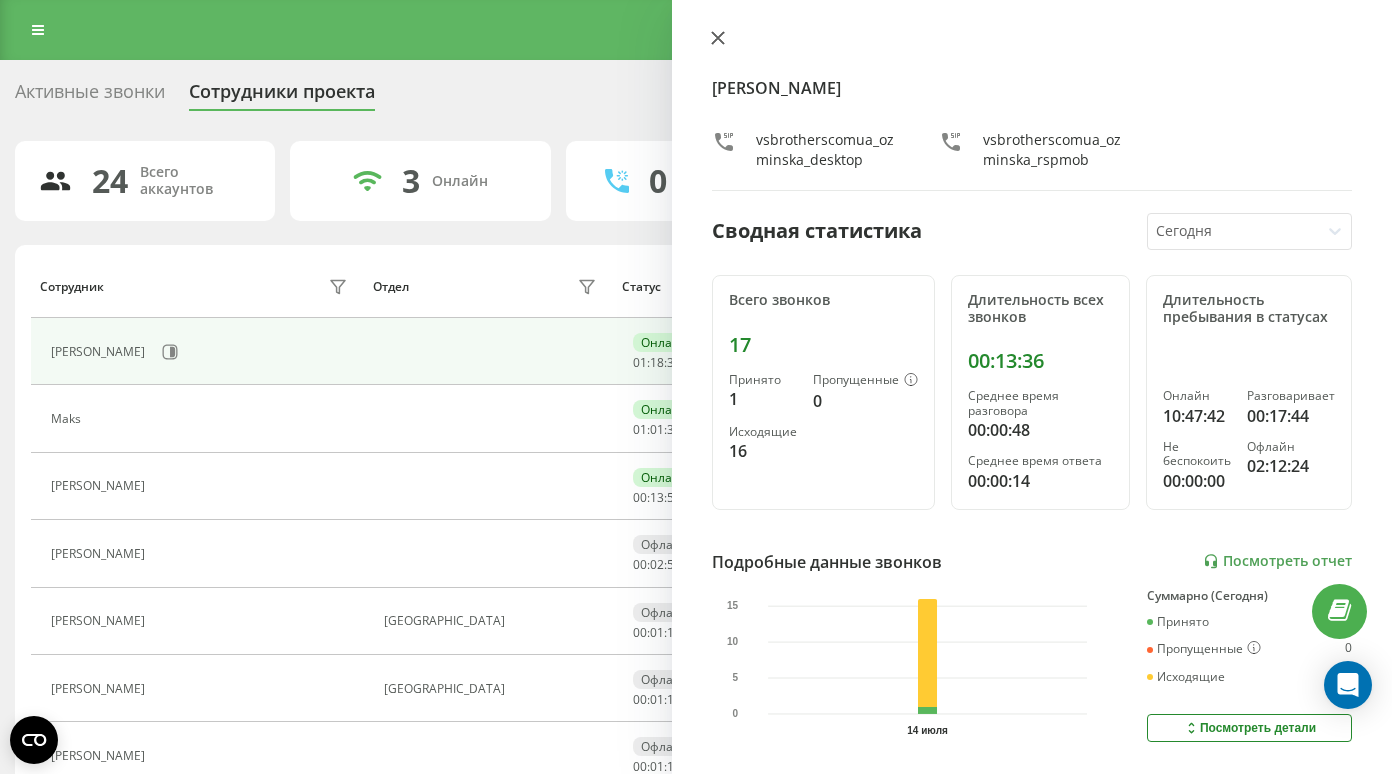 click 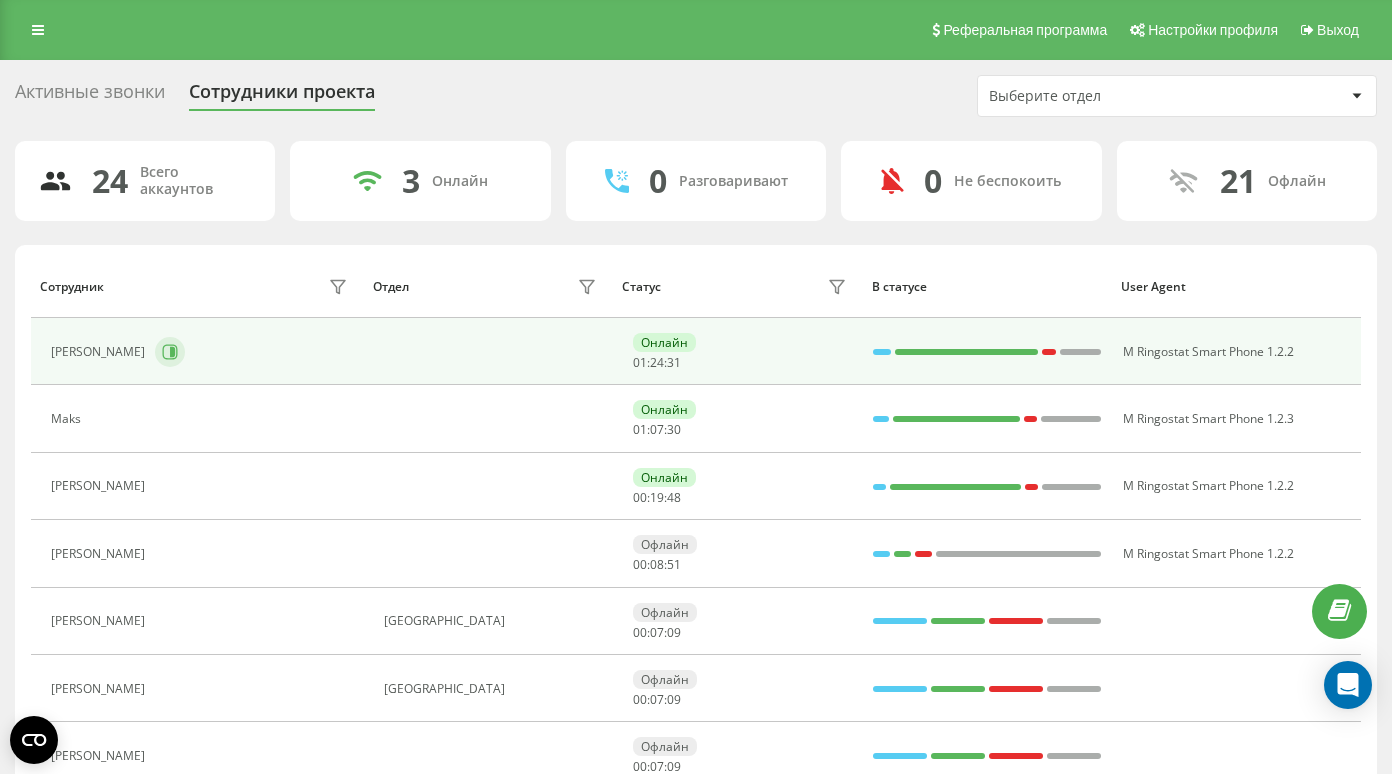 click 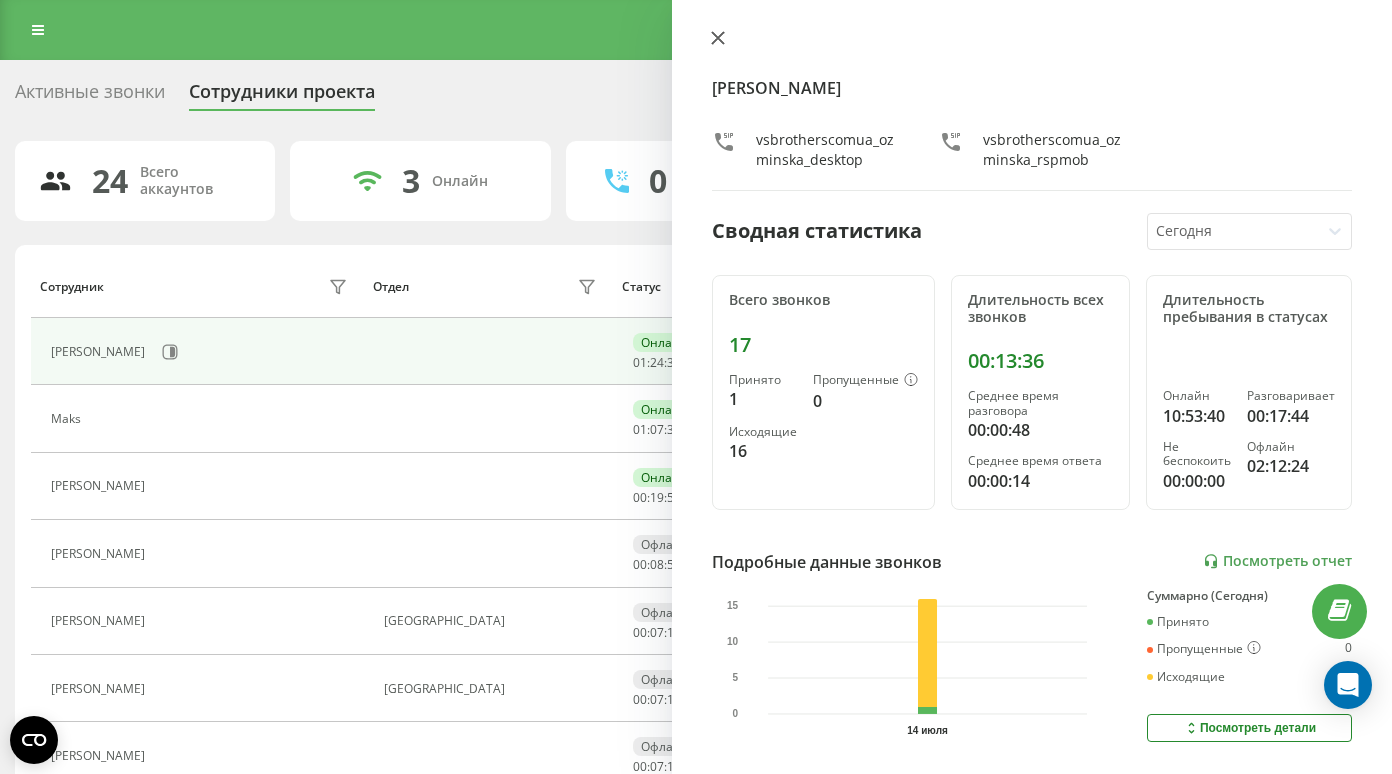 click 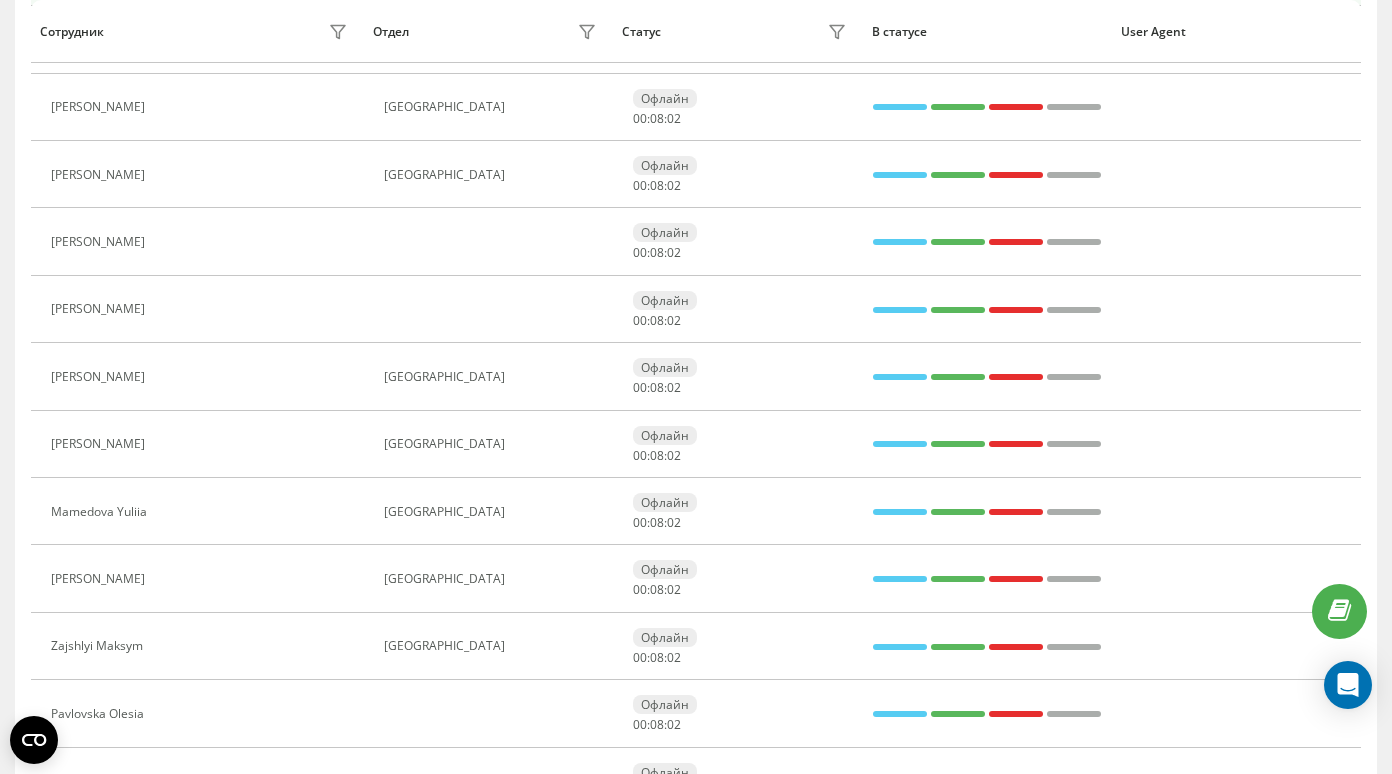 scroll, scrollTop: 528, scrollLeft: 0, axis: vertical 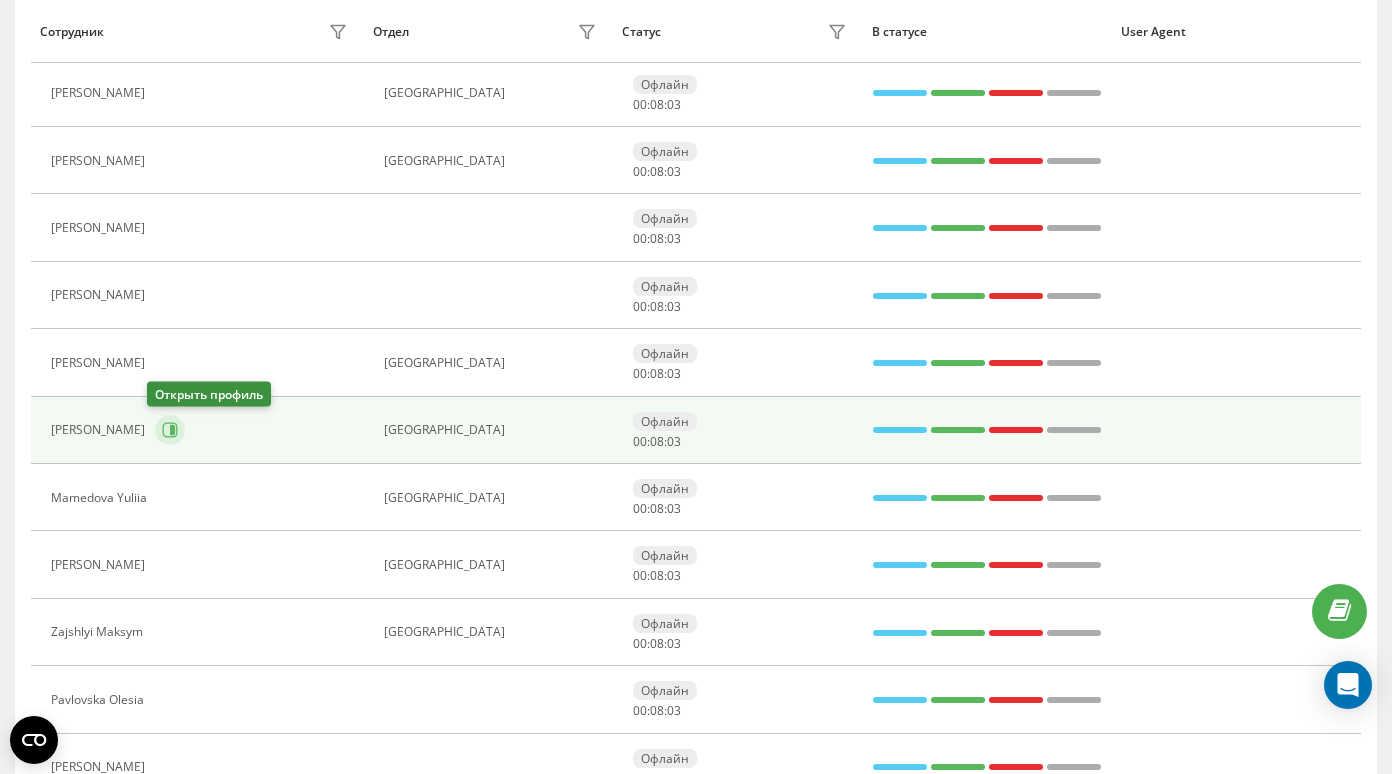 click at bounding box center [170, 430] 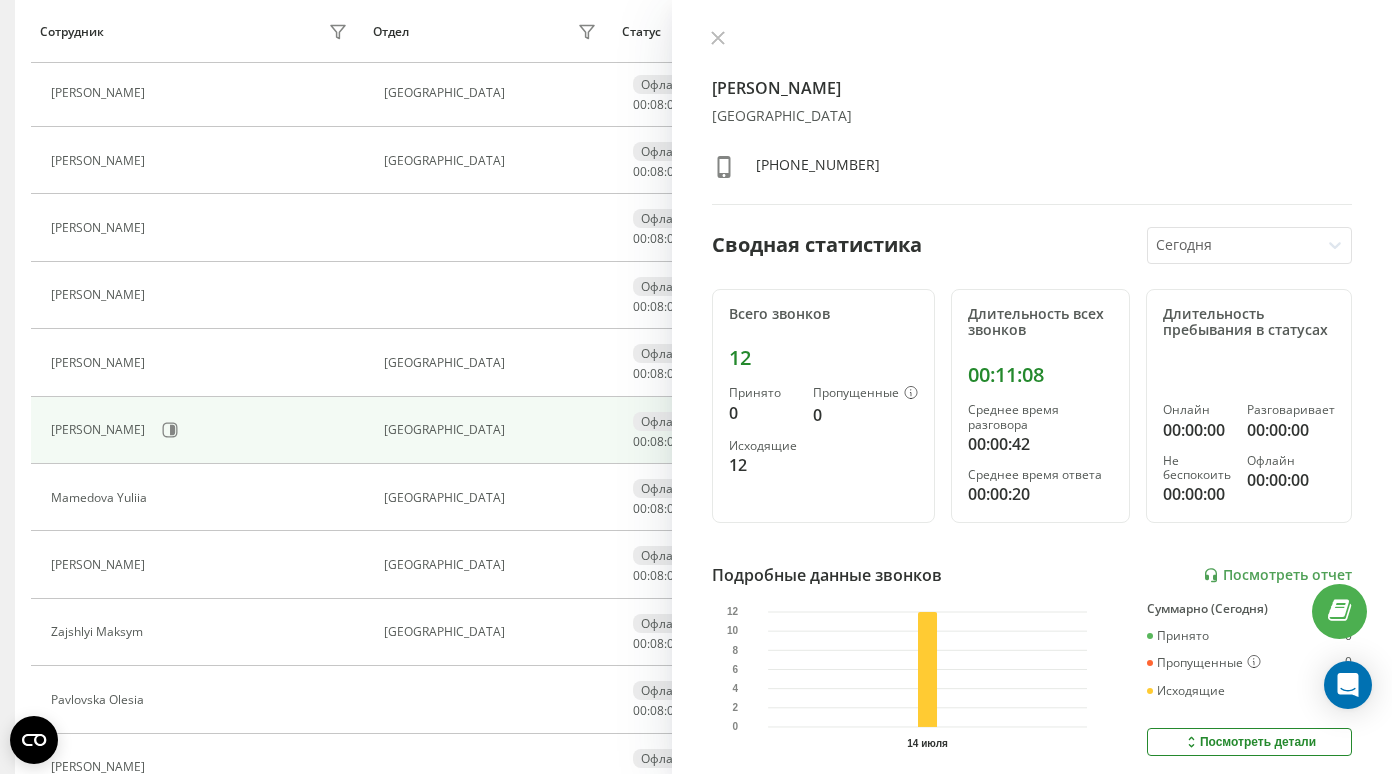 click on "[PERSON_NAME] КиевЛьвов [PHONE_NUMBER] Сводная статистика [DATE] Всего звонков 12 Принято 0 Пропущенные 0 Исходящие 12 Длительность всех звонков 00:11:08 Среднее время разговора 00:00:42 Среднее время ответа 00:00:20 Длительность пребывания в статусах Онлайн 00:00:00 Разговаривает 00:00:00 Не беспокоить 00:00:00 Офлайн 00:00:00 Подробные данные звонков Посмотреть отчет [DATE] 0 2 4 6 8 10 12 Суммарно ([DATE]) Принято 0 Пропущенные 0 Исходящие 12   Посмотреть детали Подробные данные статусов [DATE] Суммарно ([DATE]) Онлайн 00:00:00 Разговаривает 00:00:00 Не беспокоить 00:00:00 Офлайн 00:00:00   Посмотреть детали" at bounding box center [1032, 387] 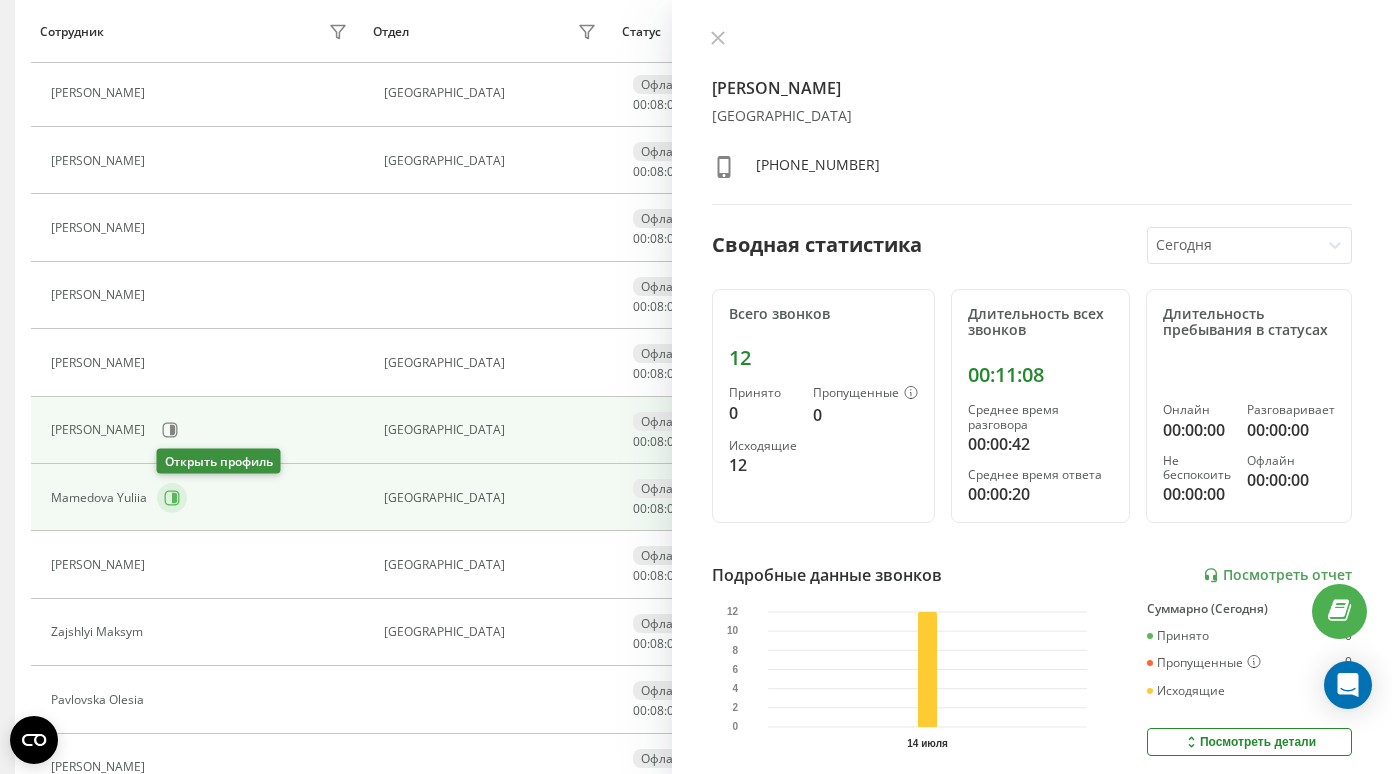 click 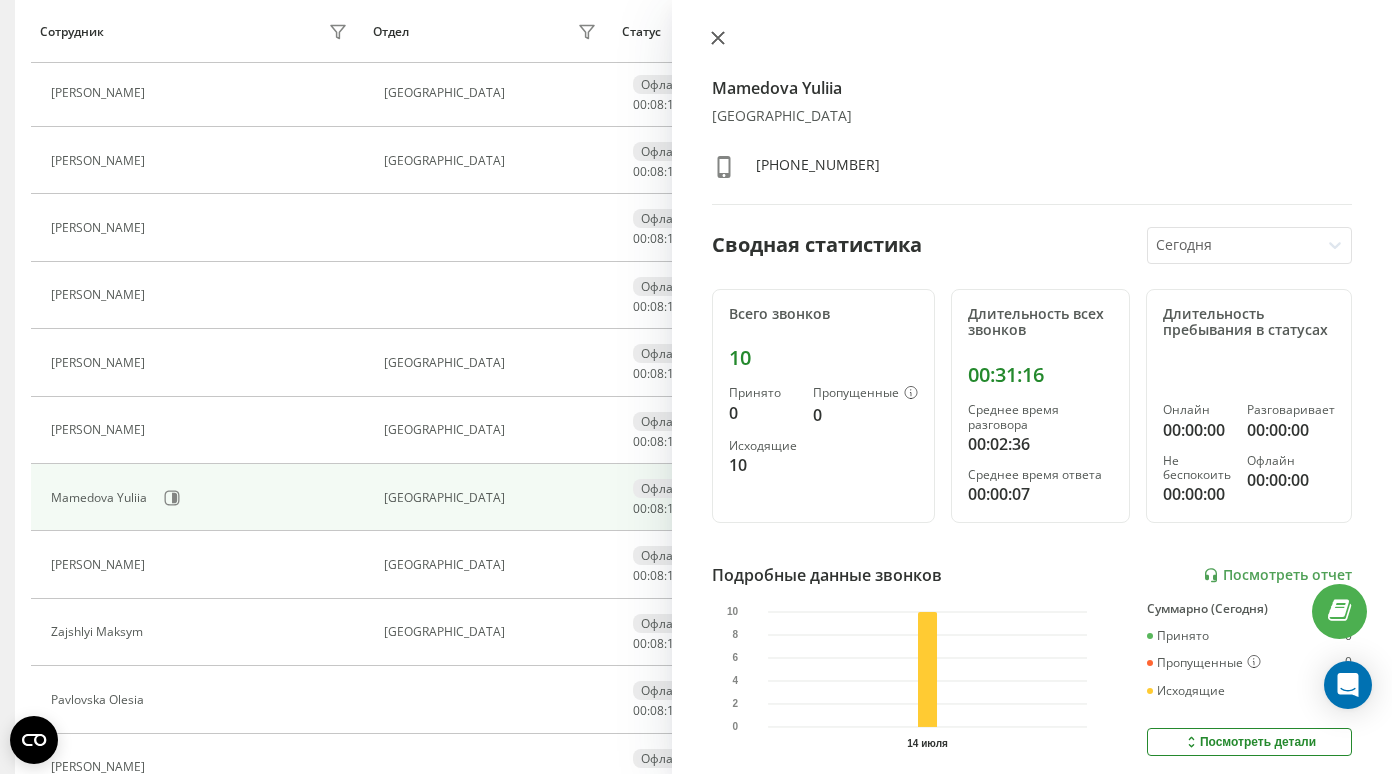 click 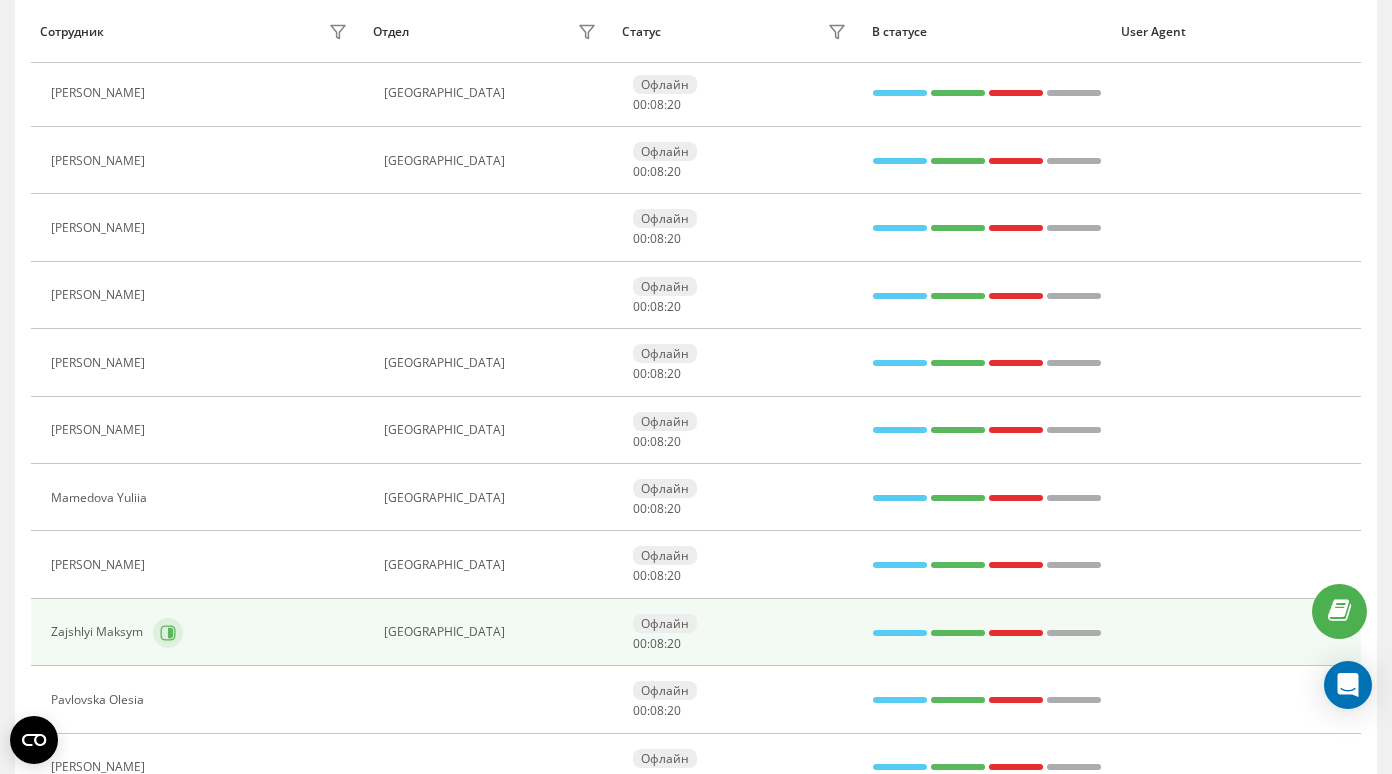 click at bounding box center (168, 633) 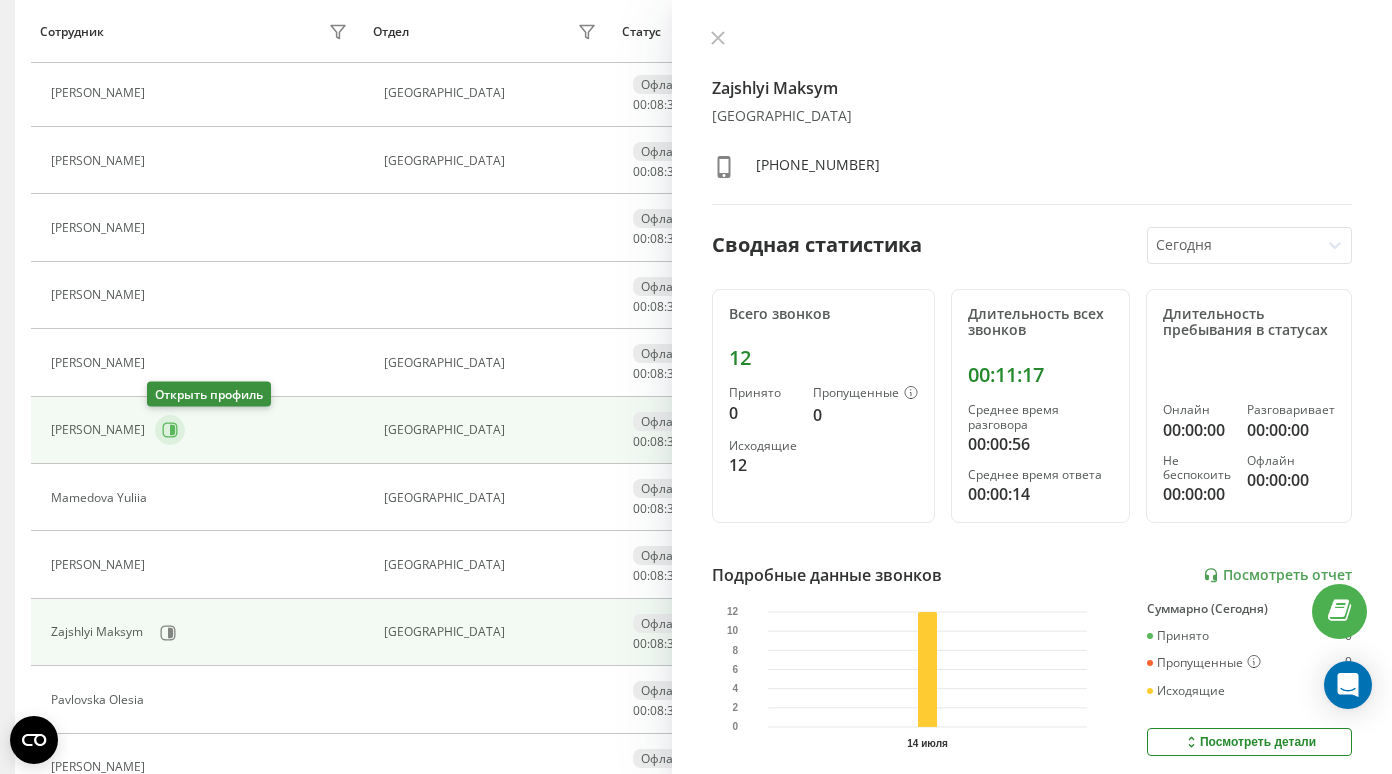 click 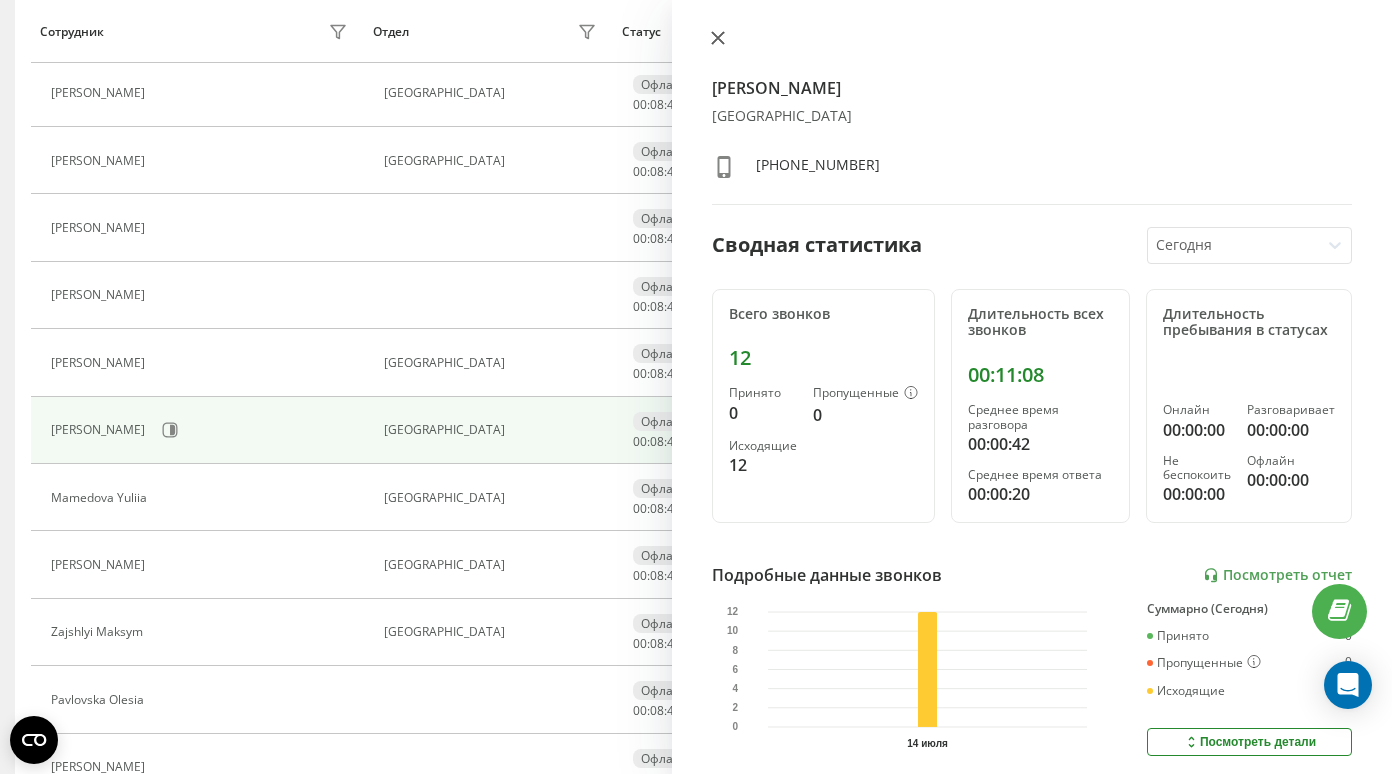 click 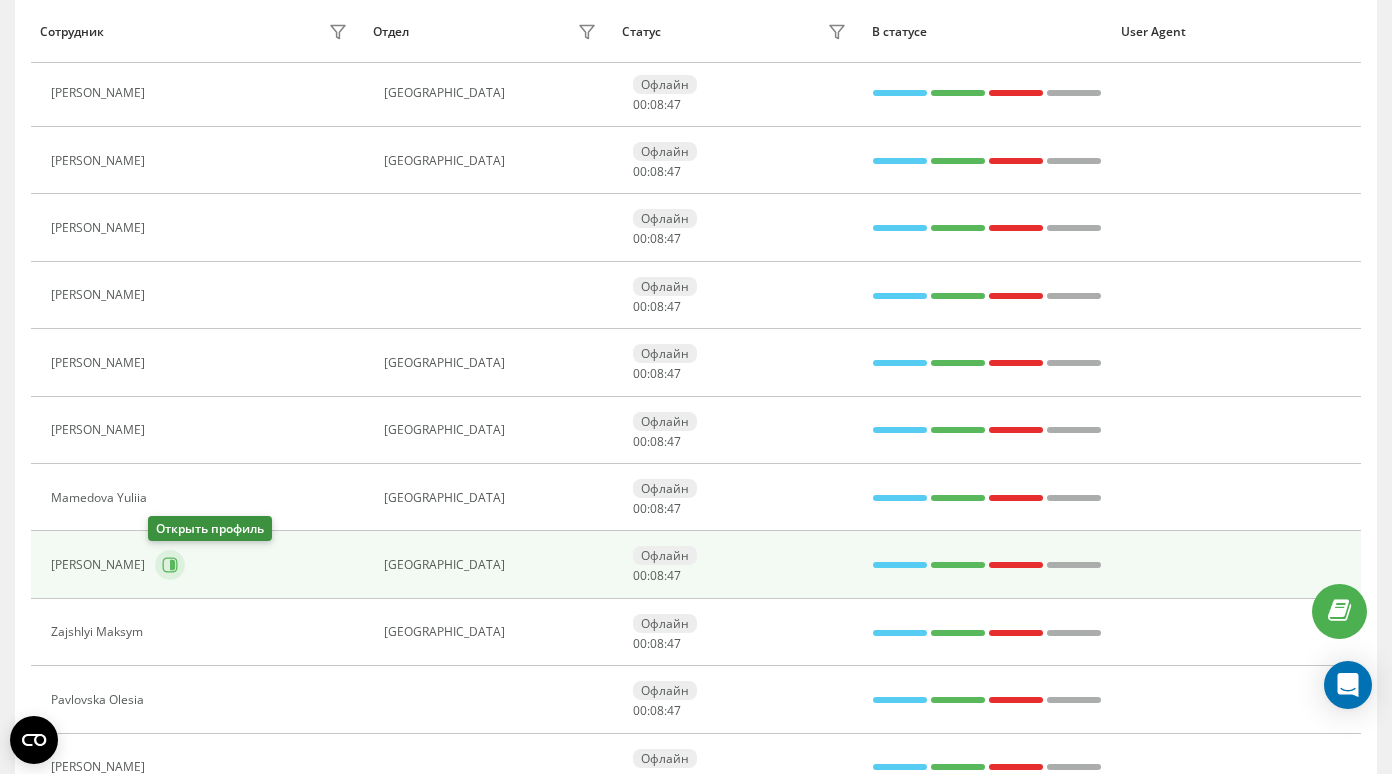 click 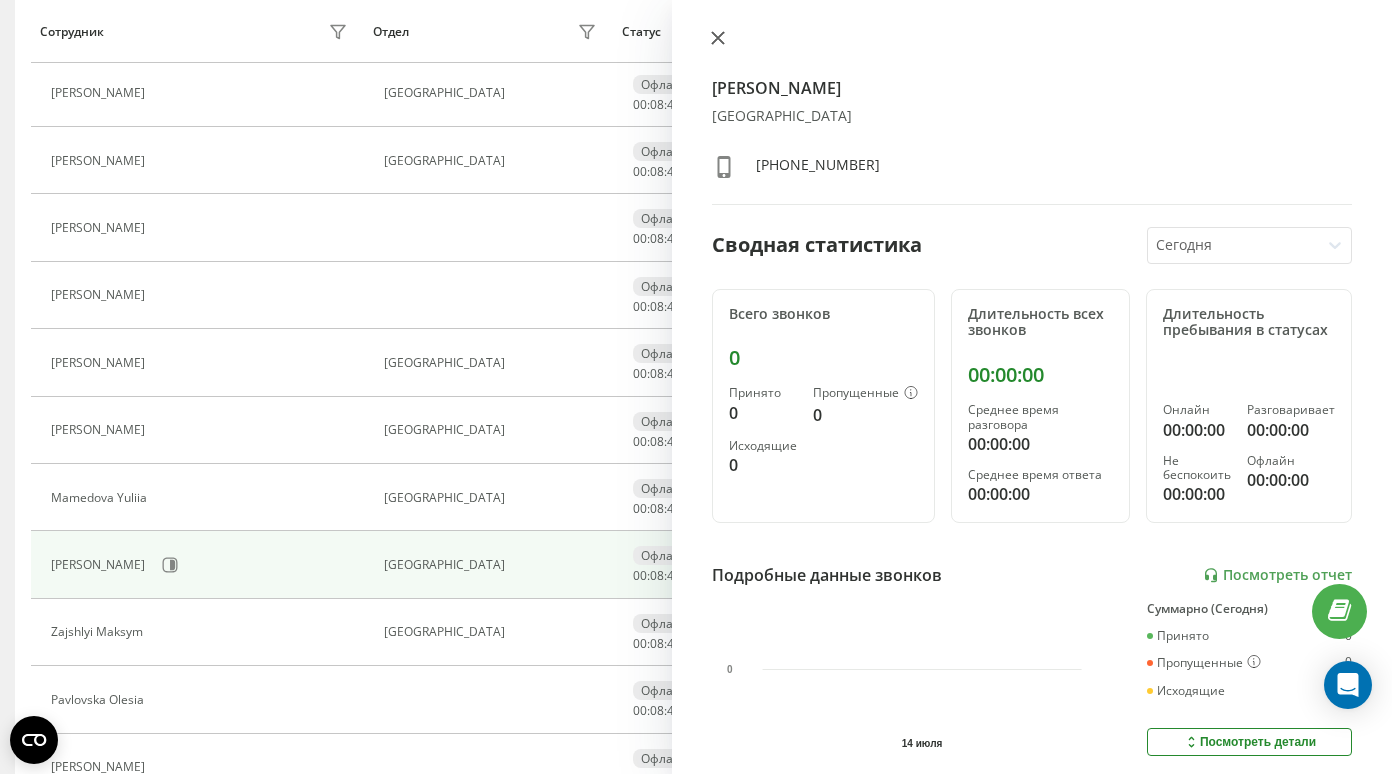 click 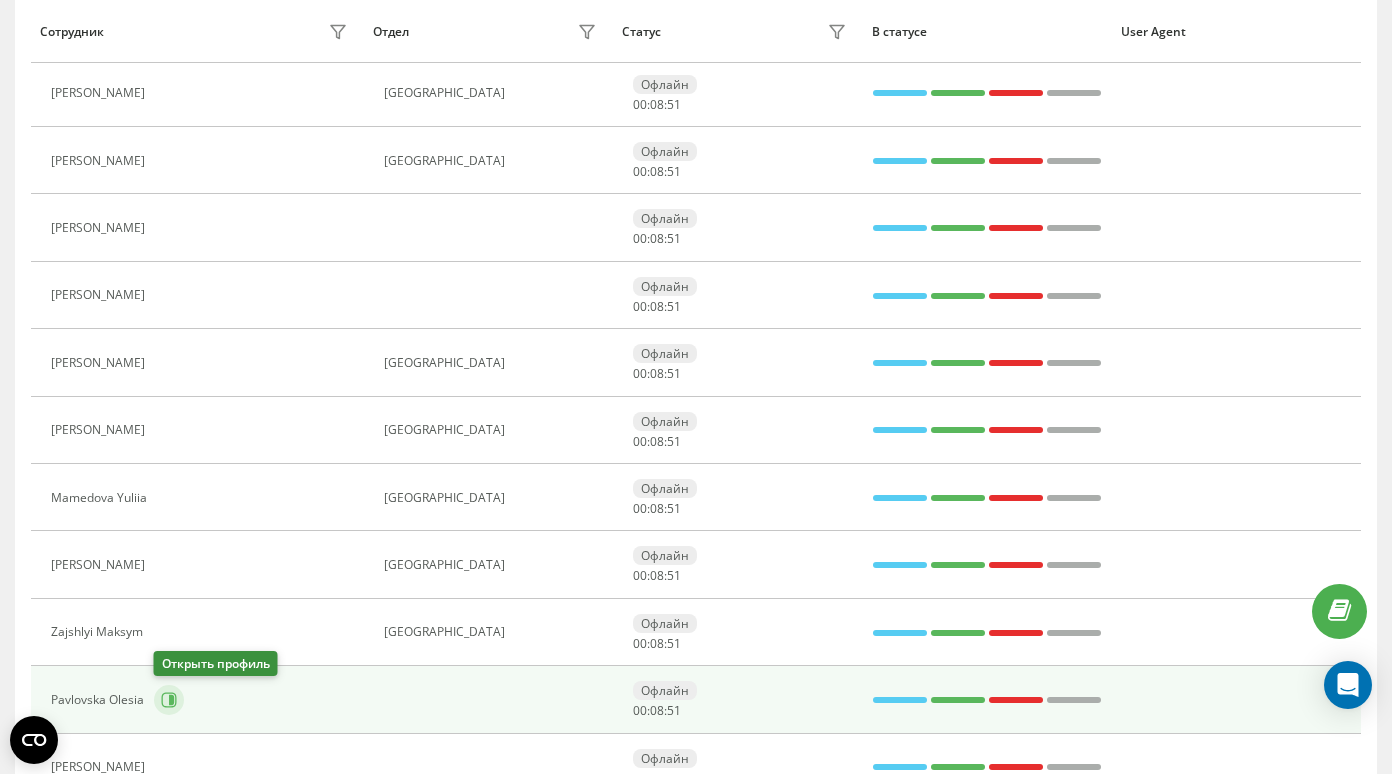 click at bounding box center (169, 700) 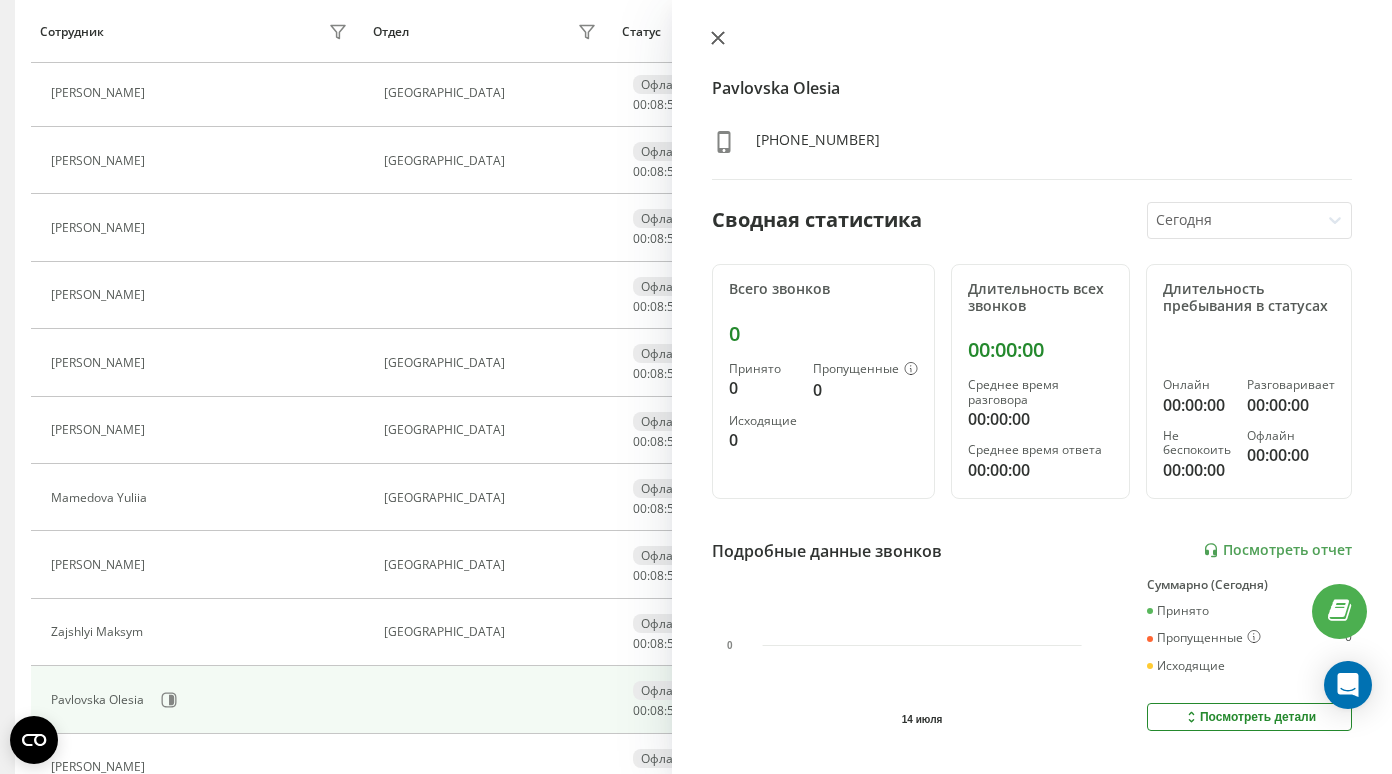 click 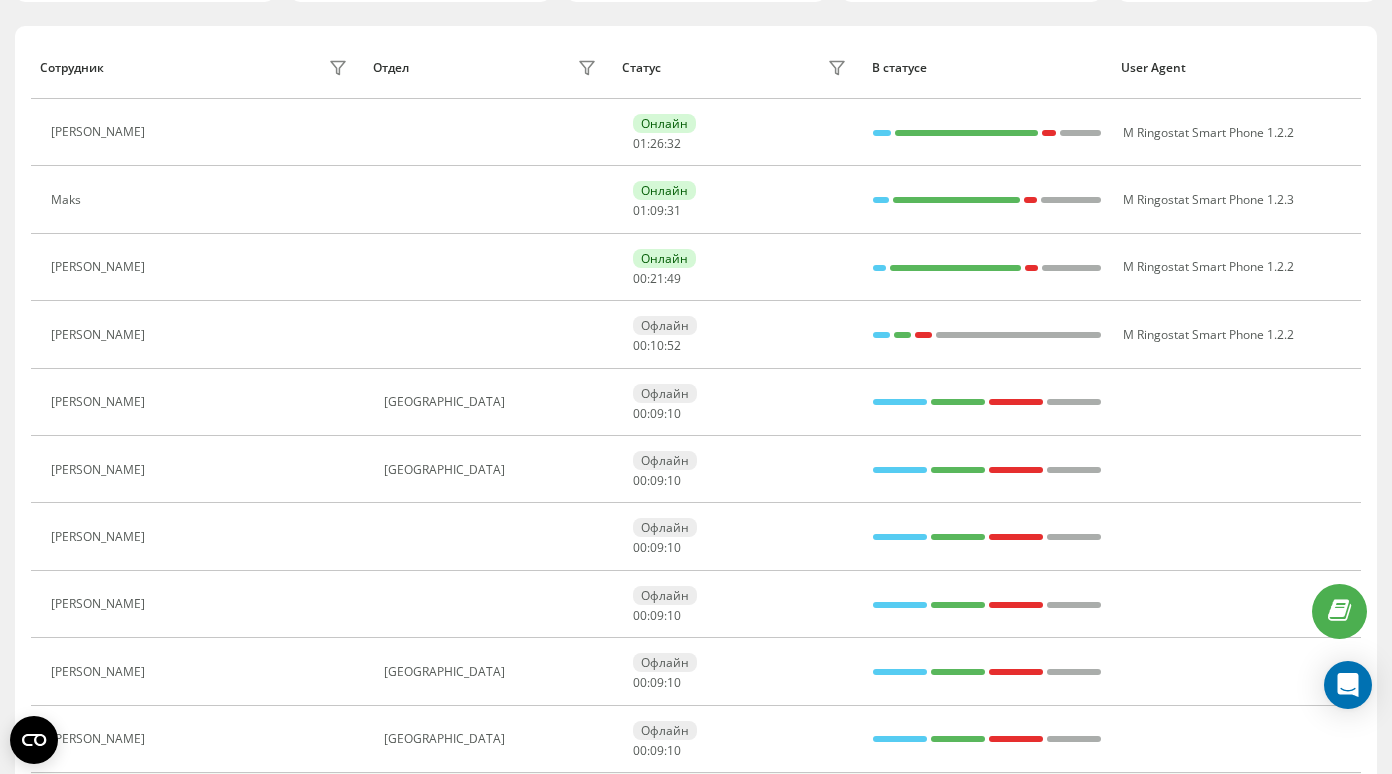scroll, scrollTop: 0, scrollLeft: 0, axis: both 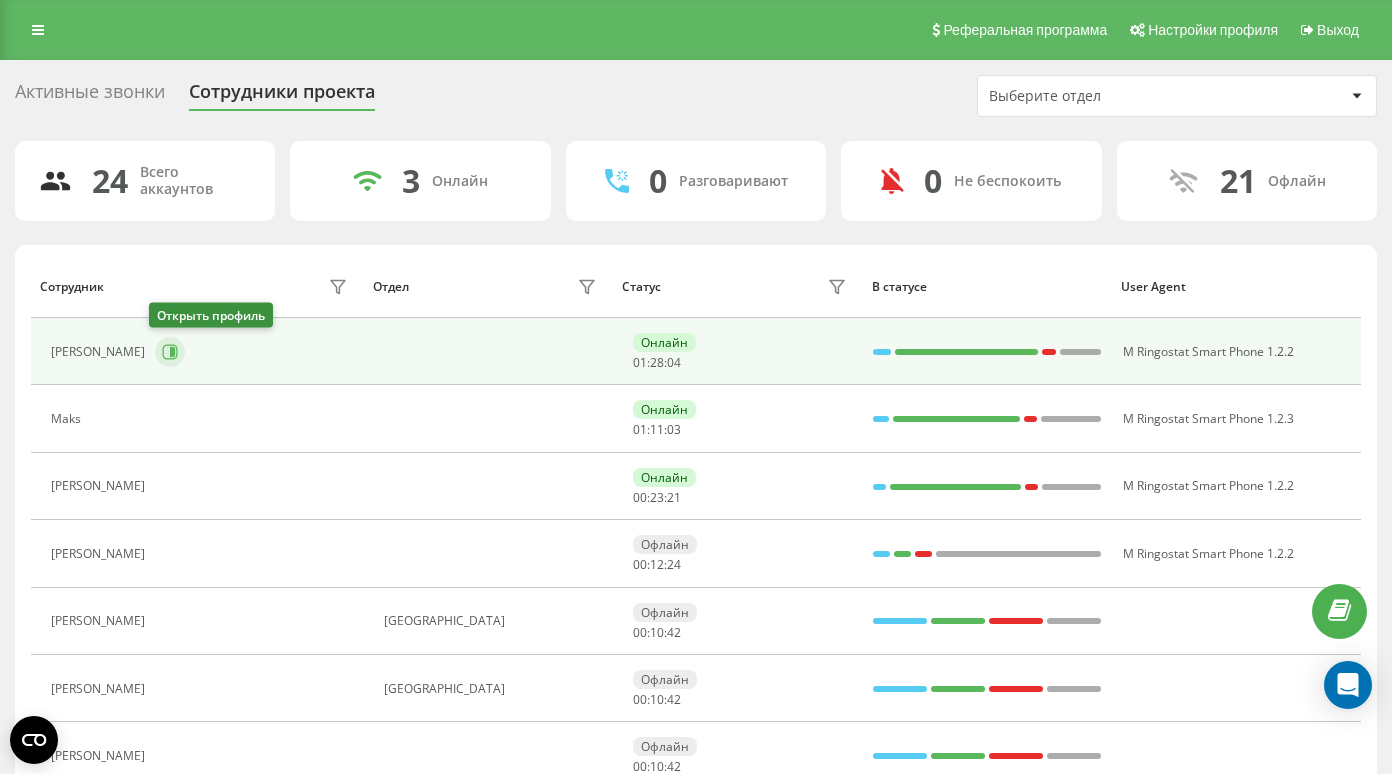 click 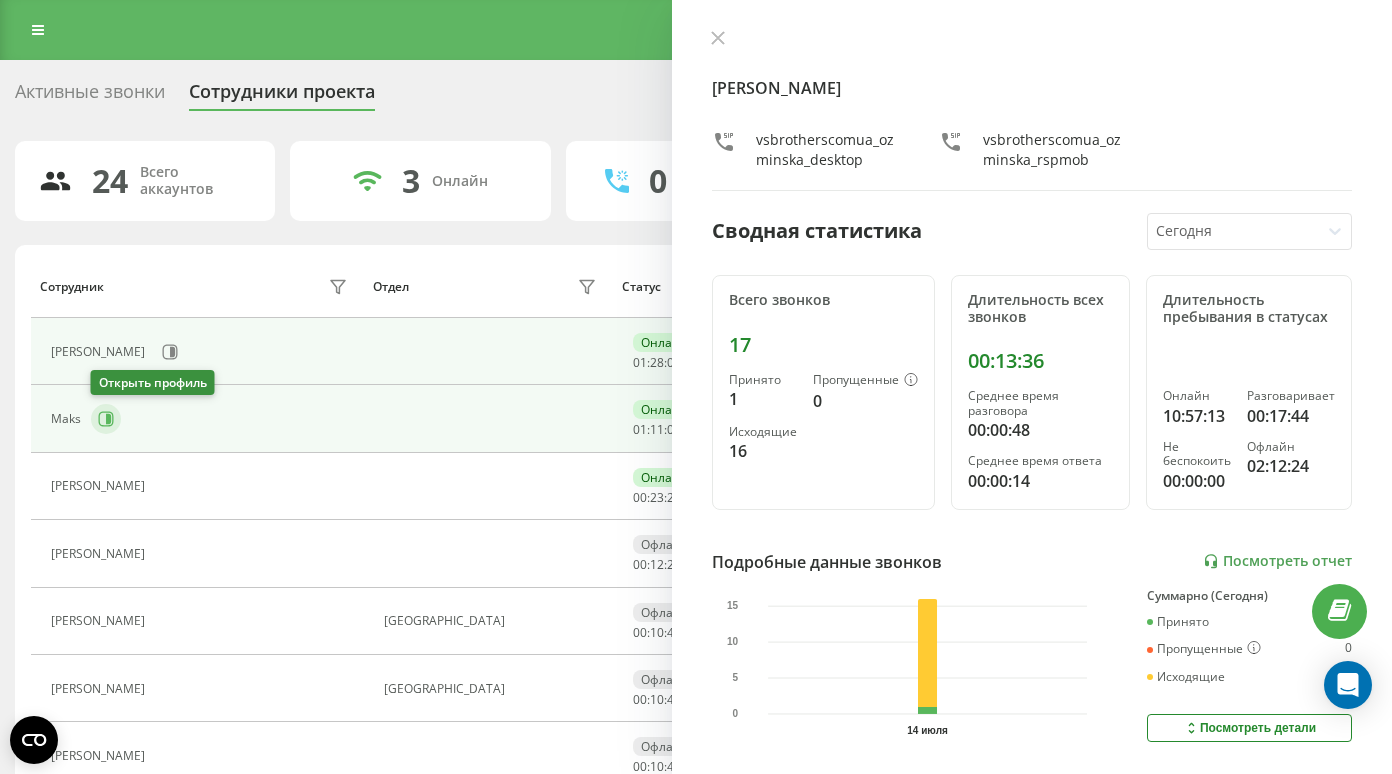 click 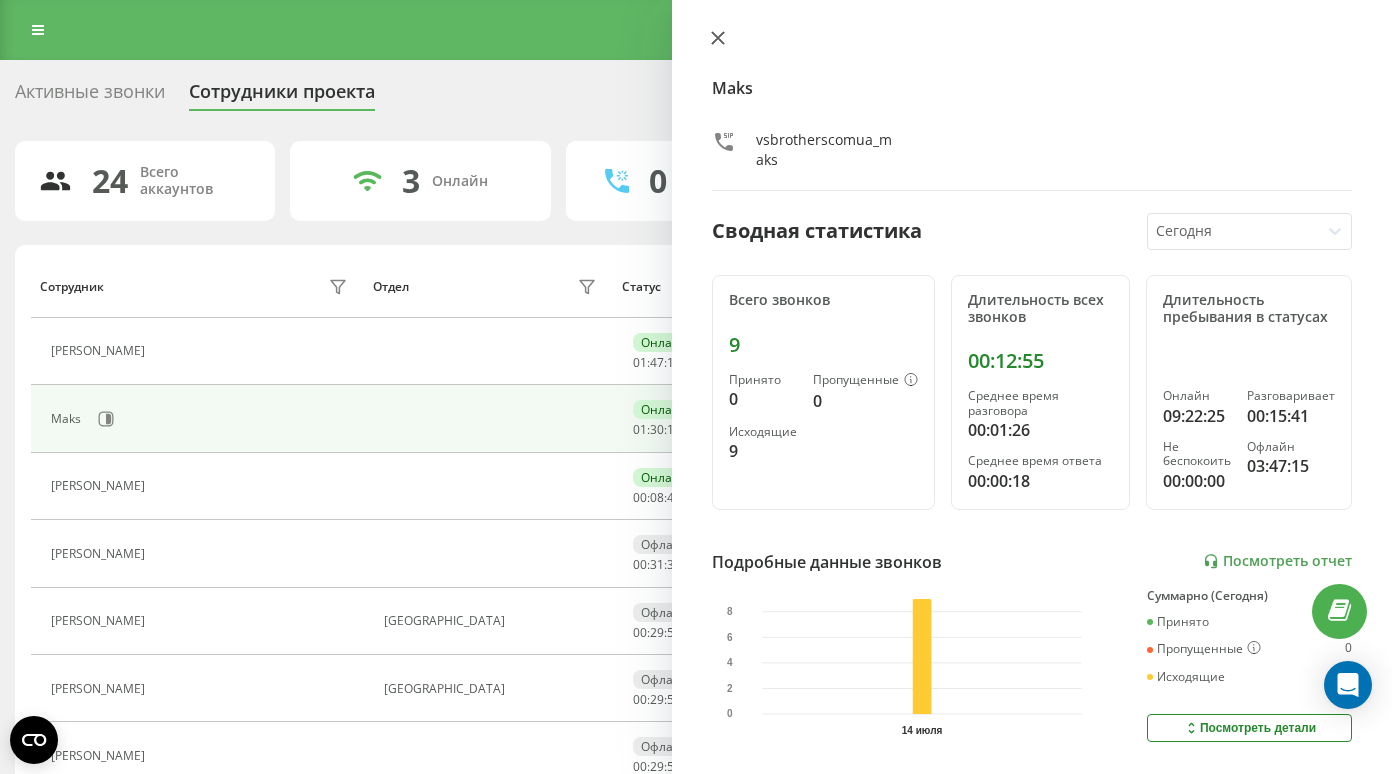 click 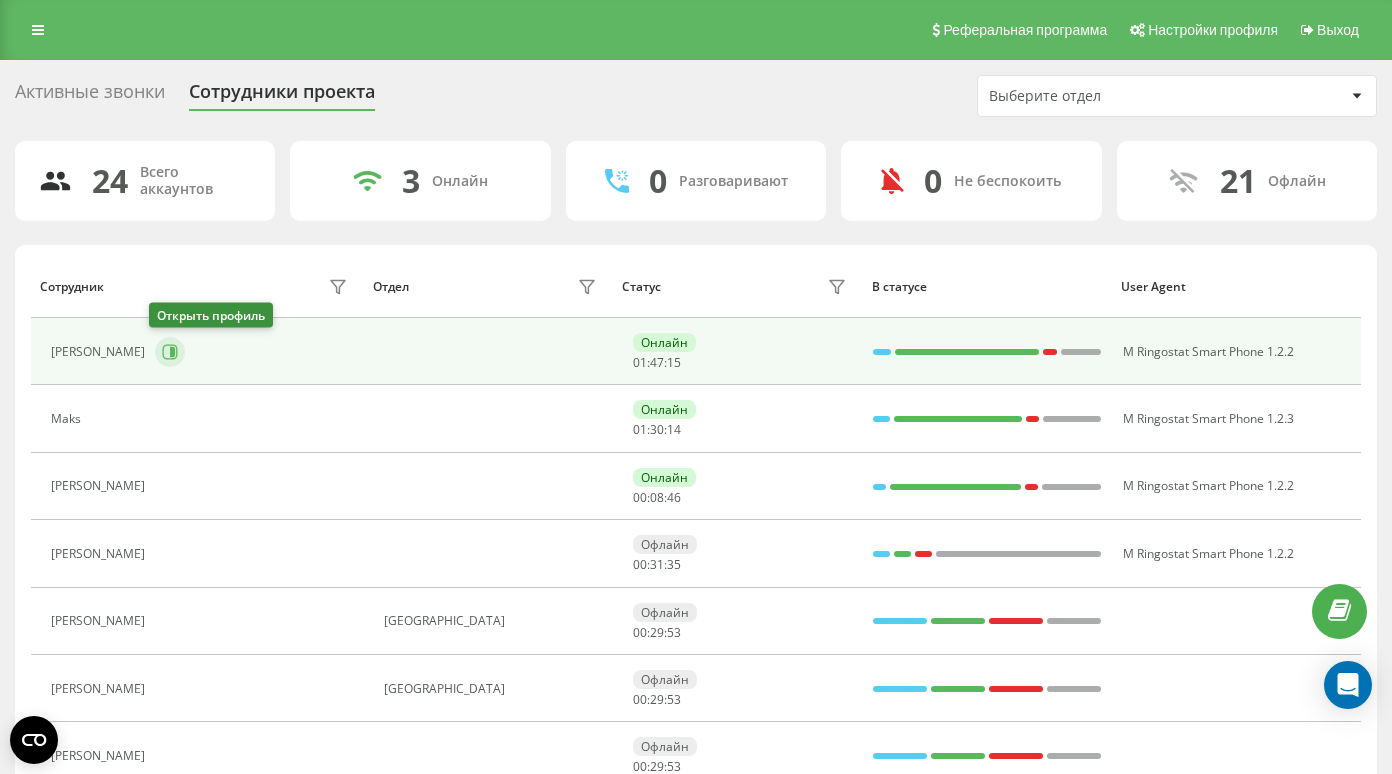 click 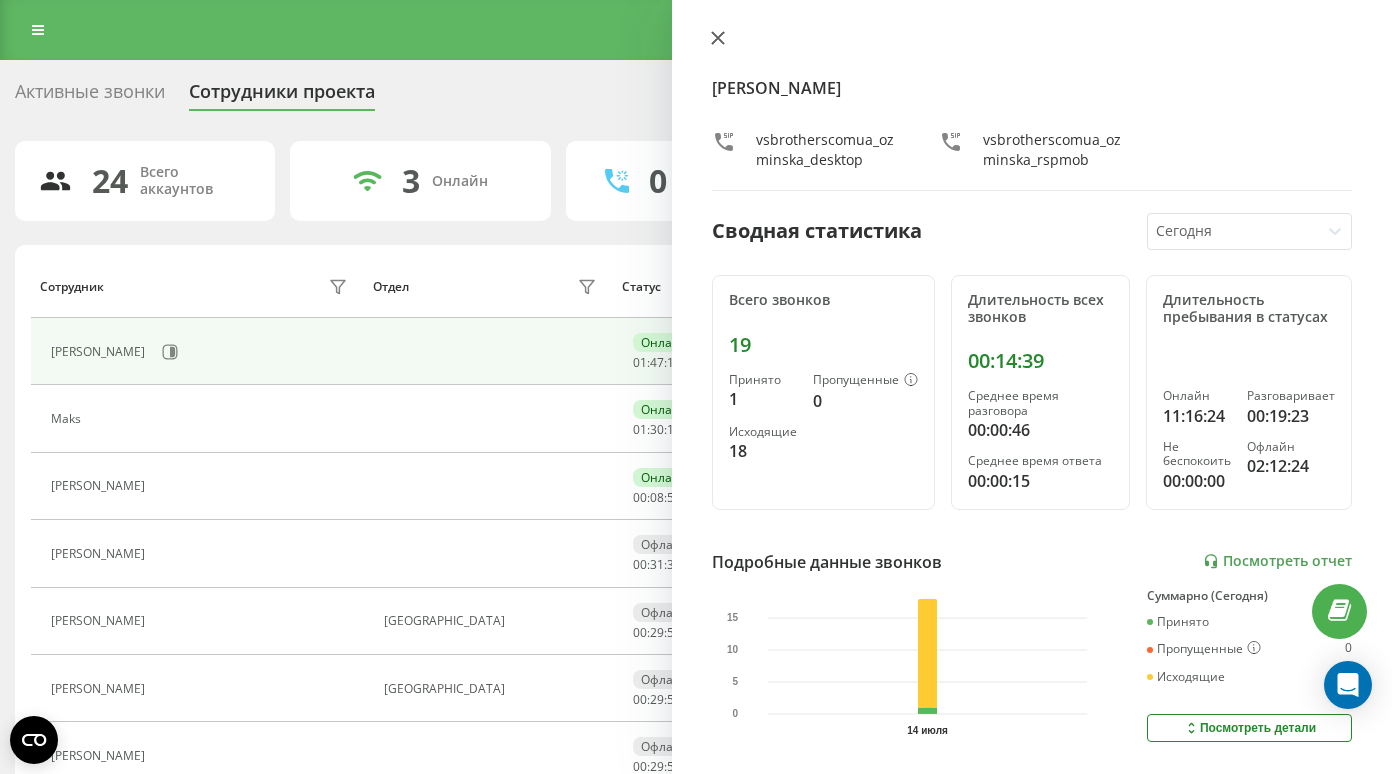 click 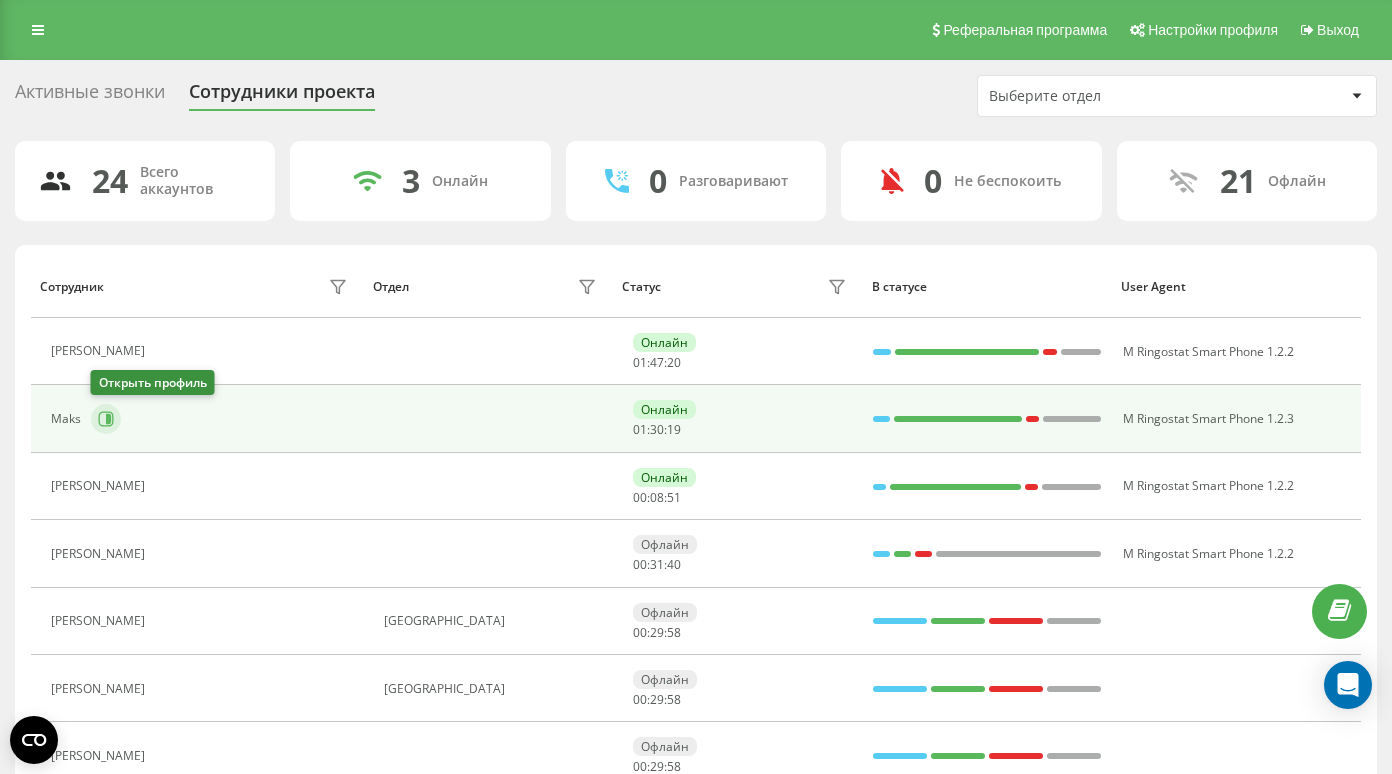 click 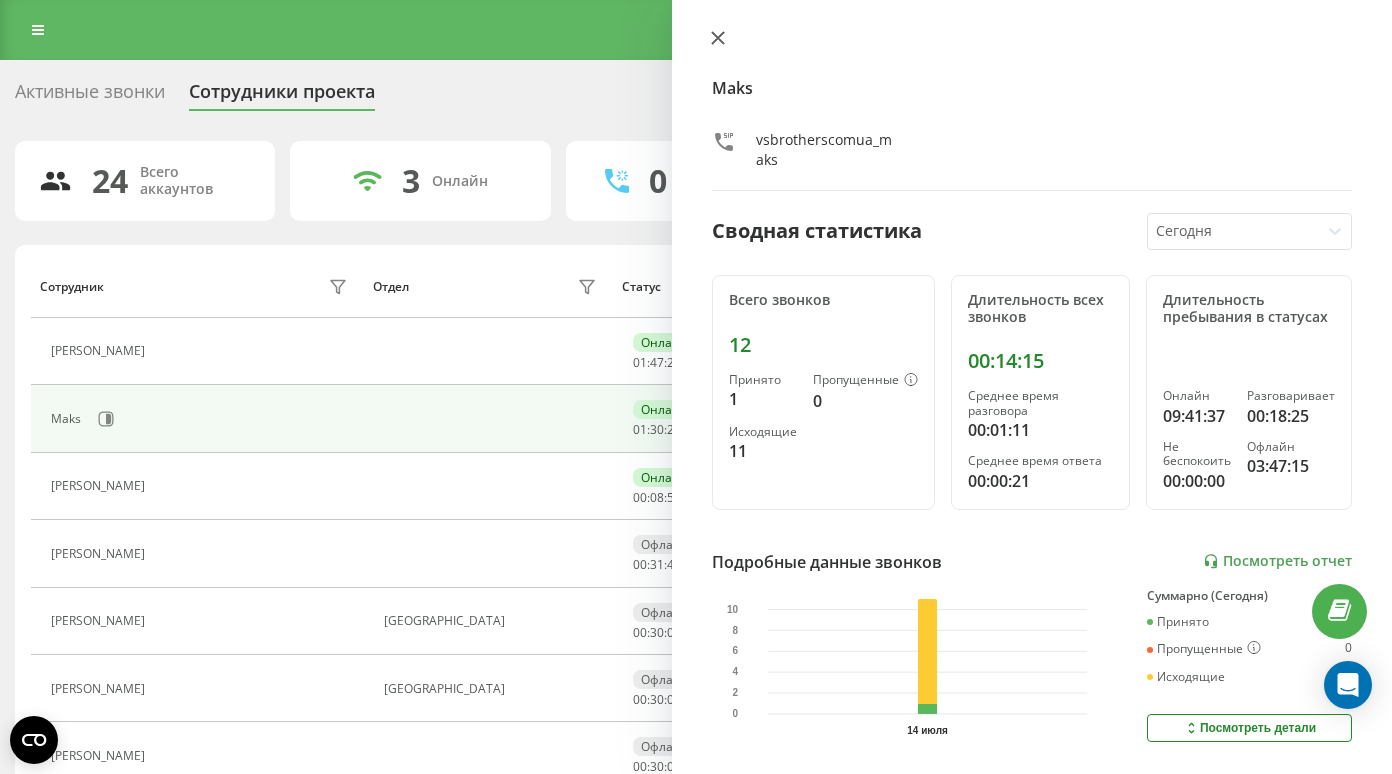 click 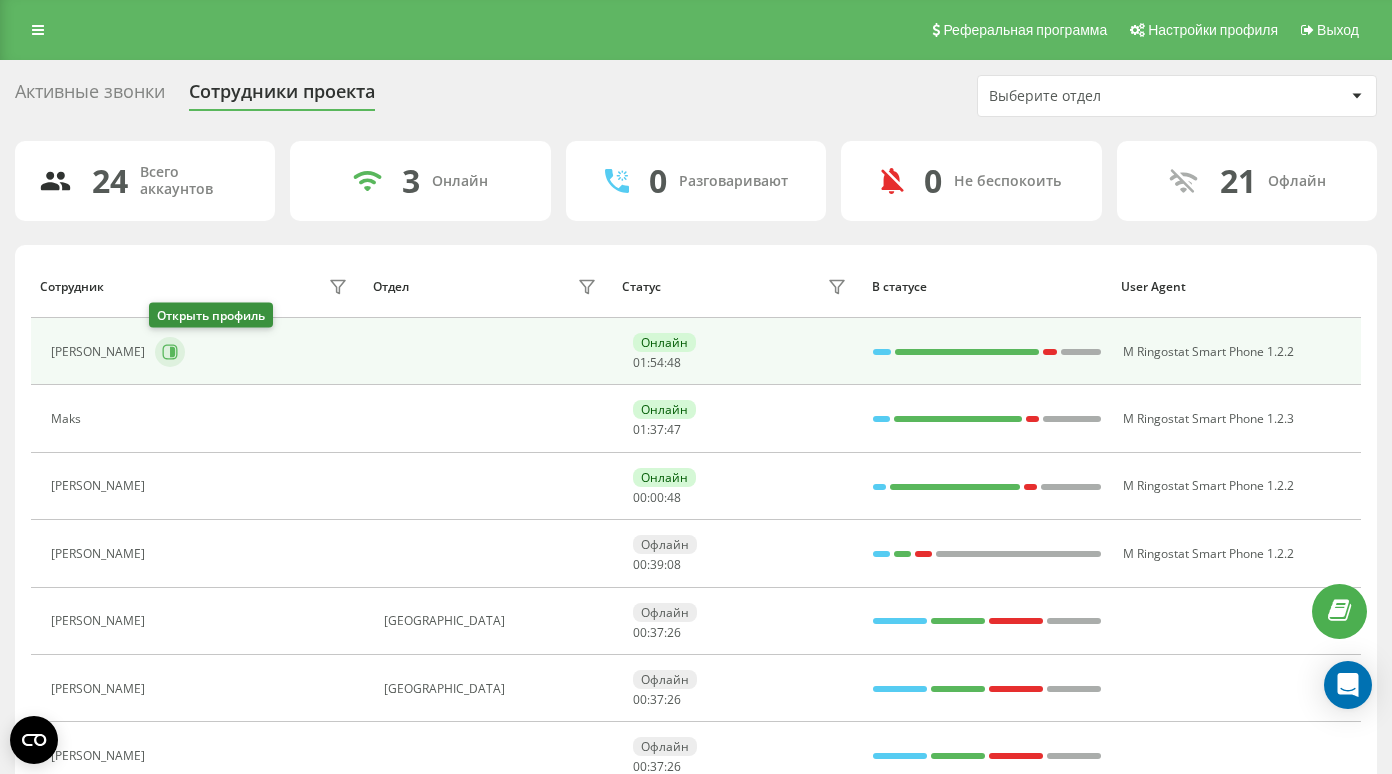 click at bounding box center [170, 352] 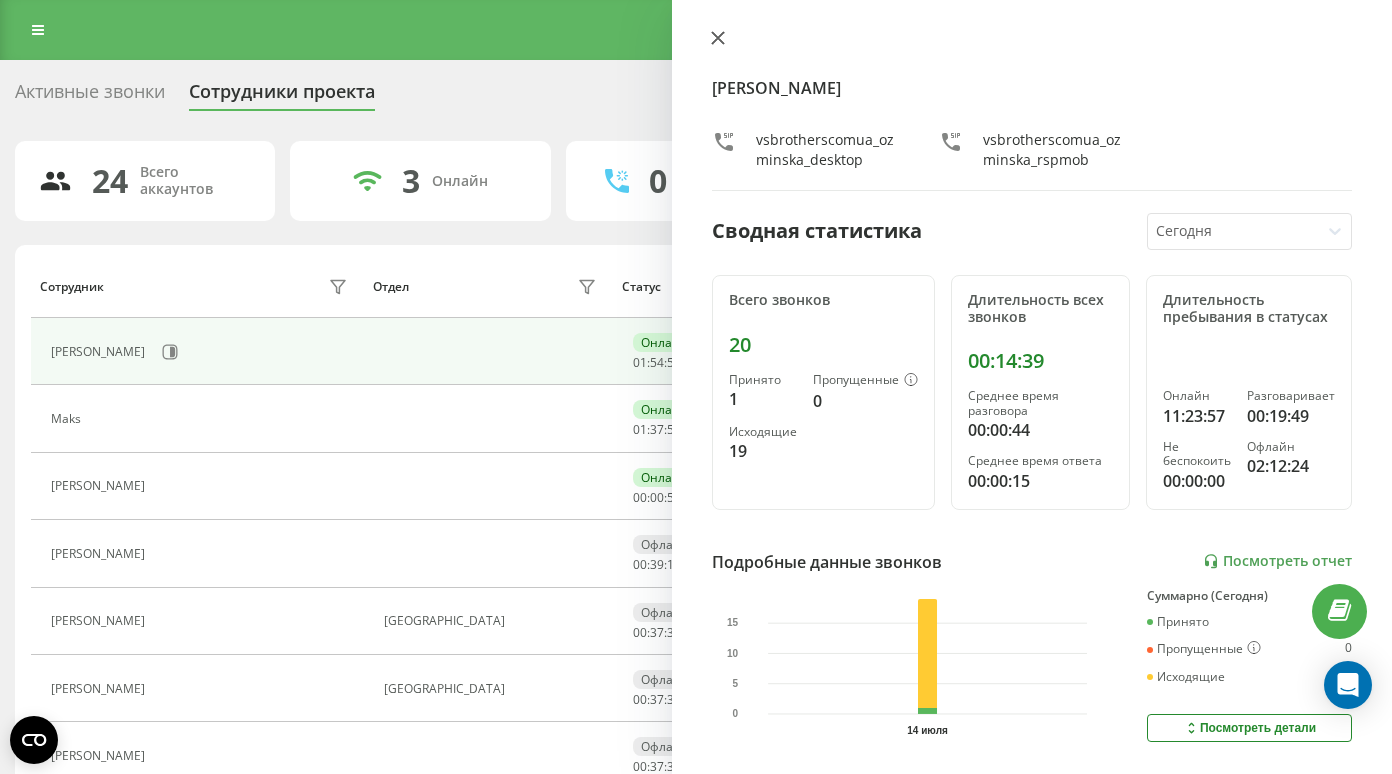 click 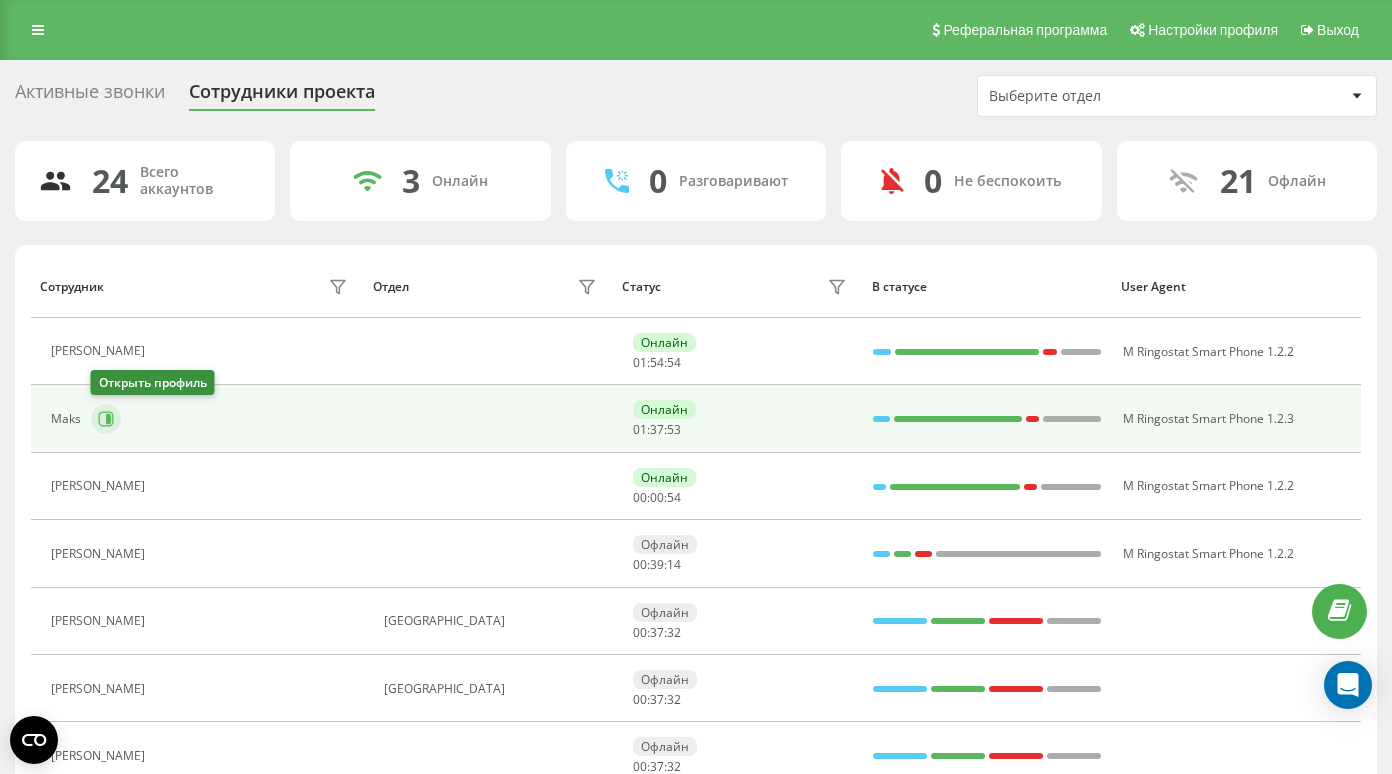 click at bounding box center [106, 419] 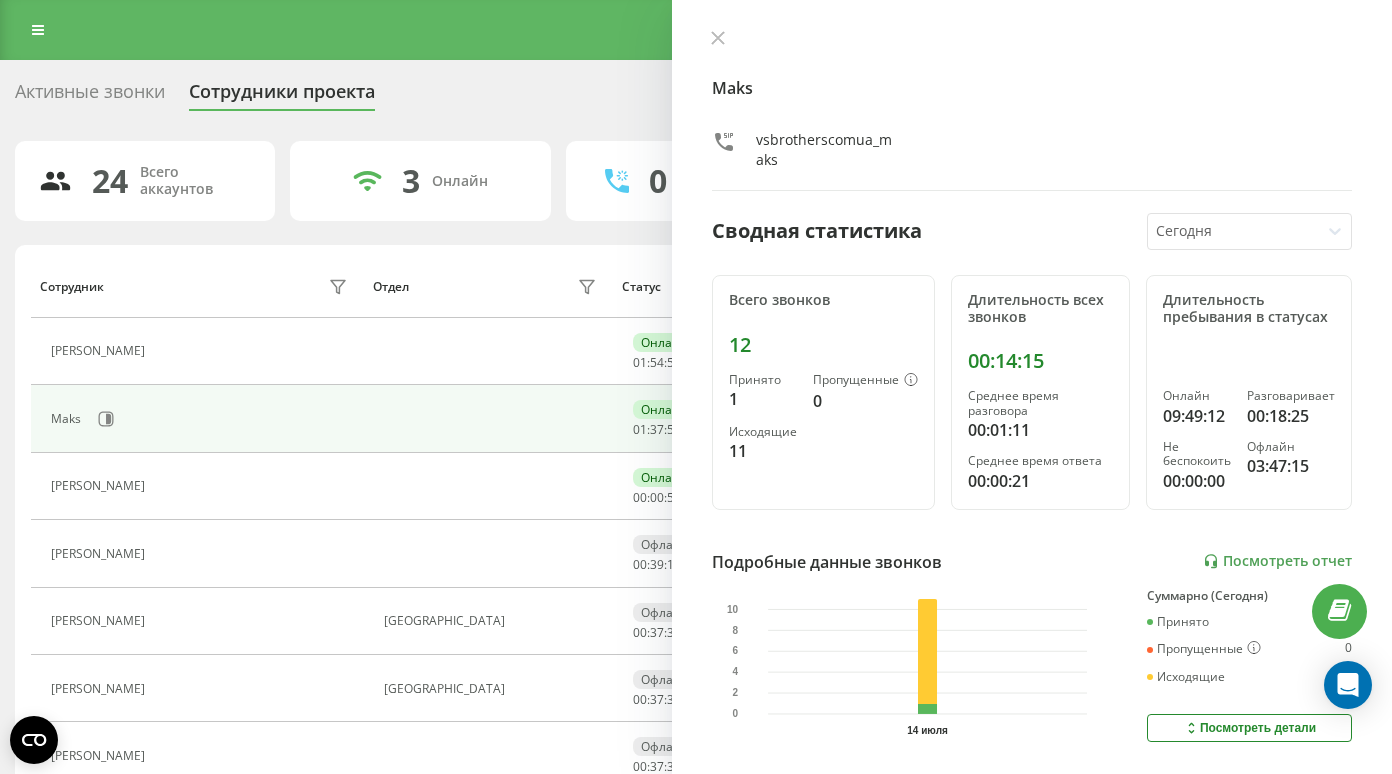 click on "Maks vsbrotherscomua_maks Сводная статистика [DATE] Всего звонков 12 Принято 1 Пропущенные 0 Исходящие 11 Длительность всех звонков 00:14:15 Среднее время разговора 00:01:11 Среднее время ответа 00:00:21 Длительность пребывания в статусах Онлайн 09:49:12 Разговаривает 00:18:25 Не беспокоить 00:00:00 Офлайн 03:47:15 Подробные данные звонков Посмотреть отчет [DATE] 0 2 4 6 8 10 Суммарно ([DATE]) Принято 1 Пропущенные 0 Исходящие 11   Посмотреть детали Подробные данные статусов [DATE] Суммарно ([DATE]) Онлайн 09:49:12 Разговаривает 00:18:25 Не беспокоить 00:00:00 Офлайн 03:47:15   Посмотреть детали" at bounding box center (1032, 387) 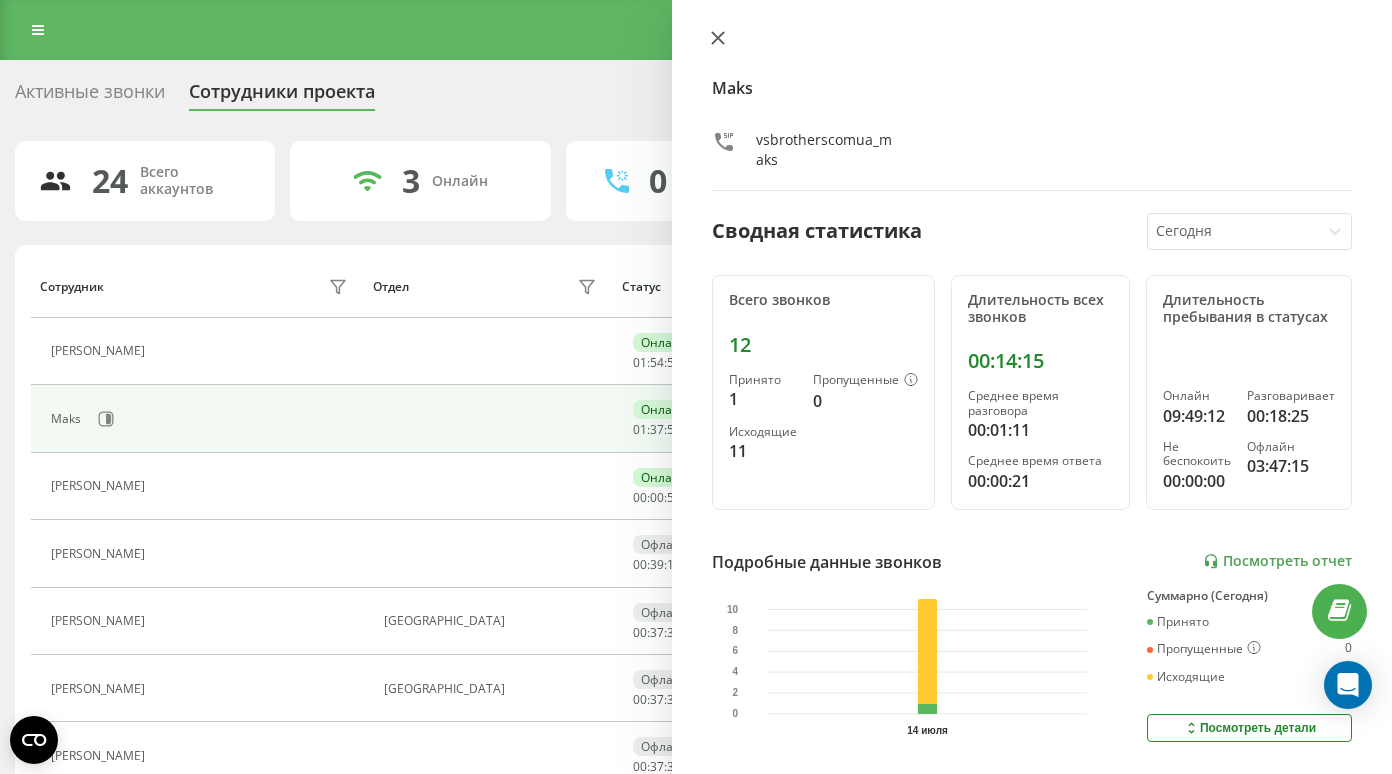 click at bounding box center [718, 39] 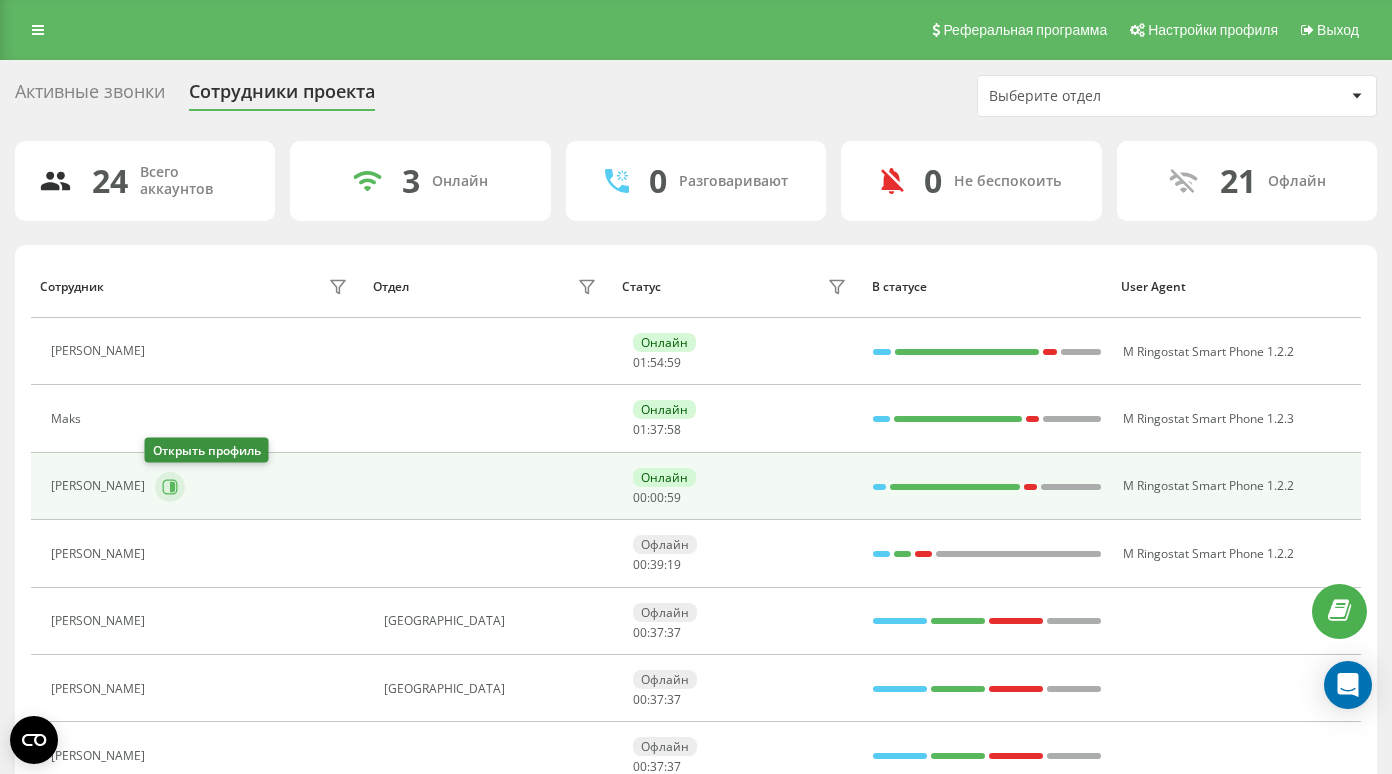 click 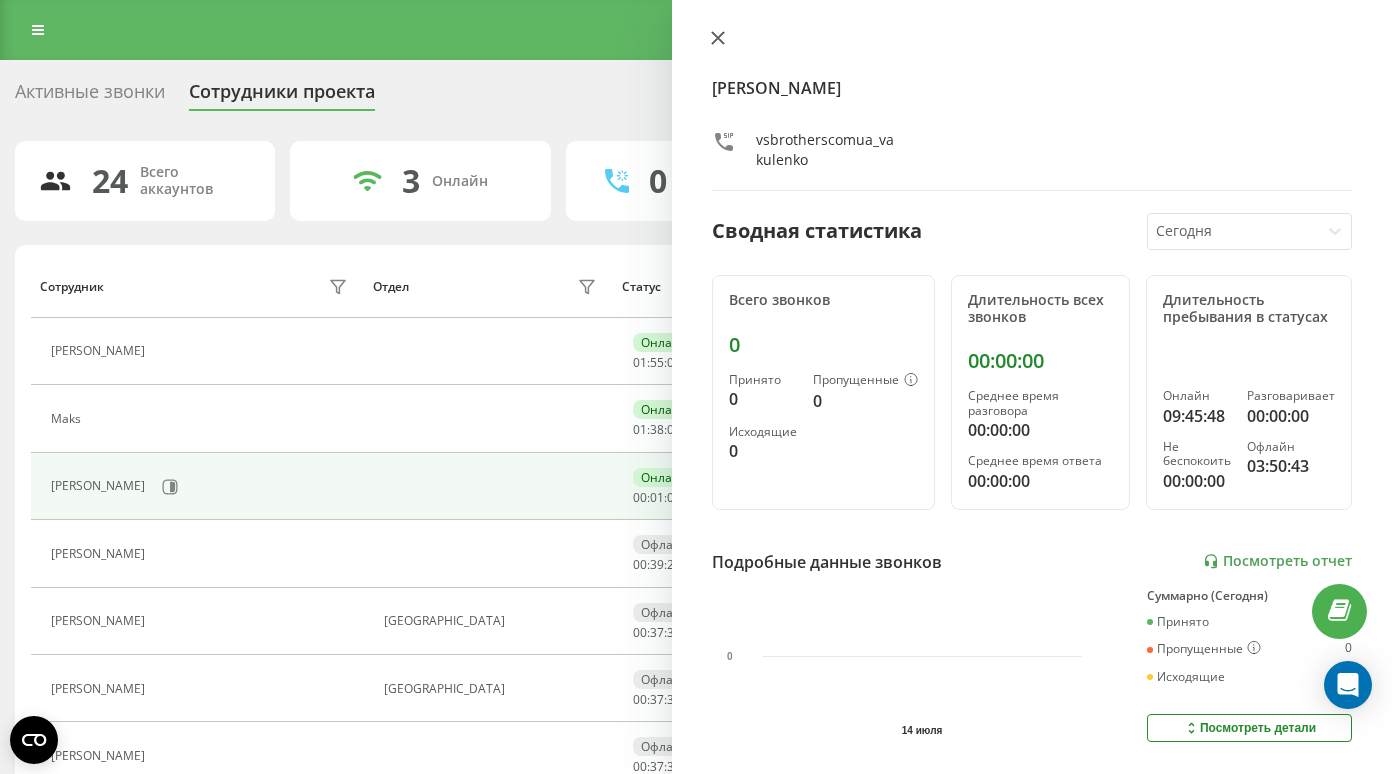 click at bounding box center [1032, 40] 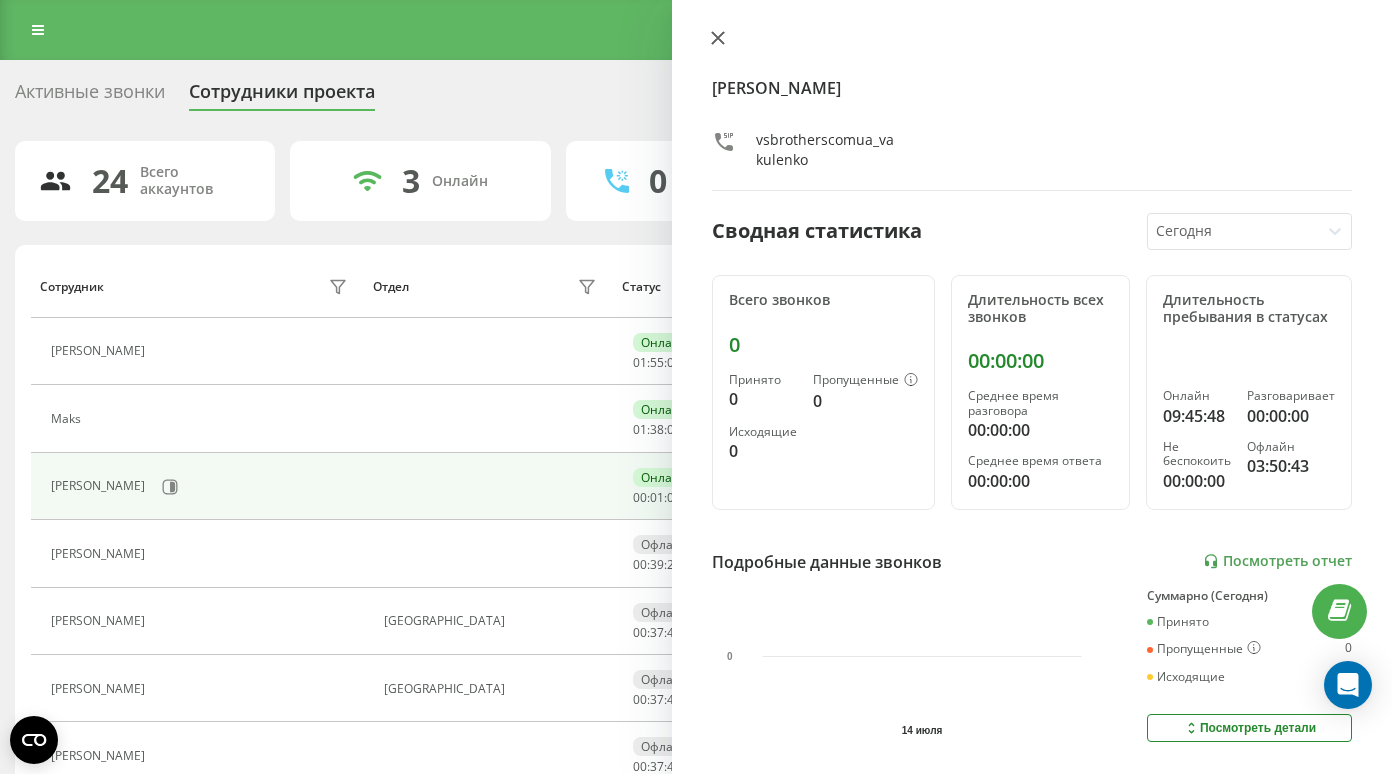 click 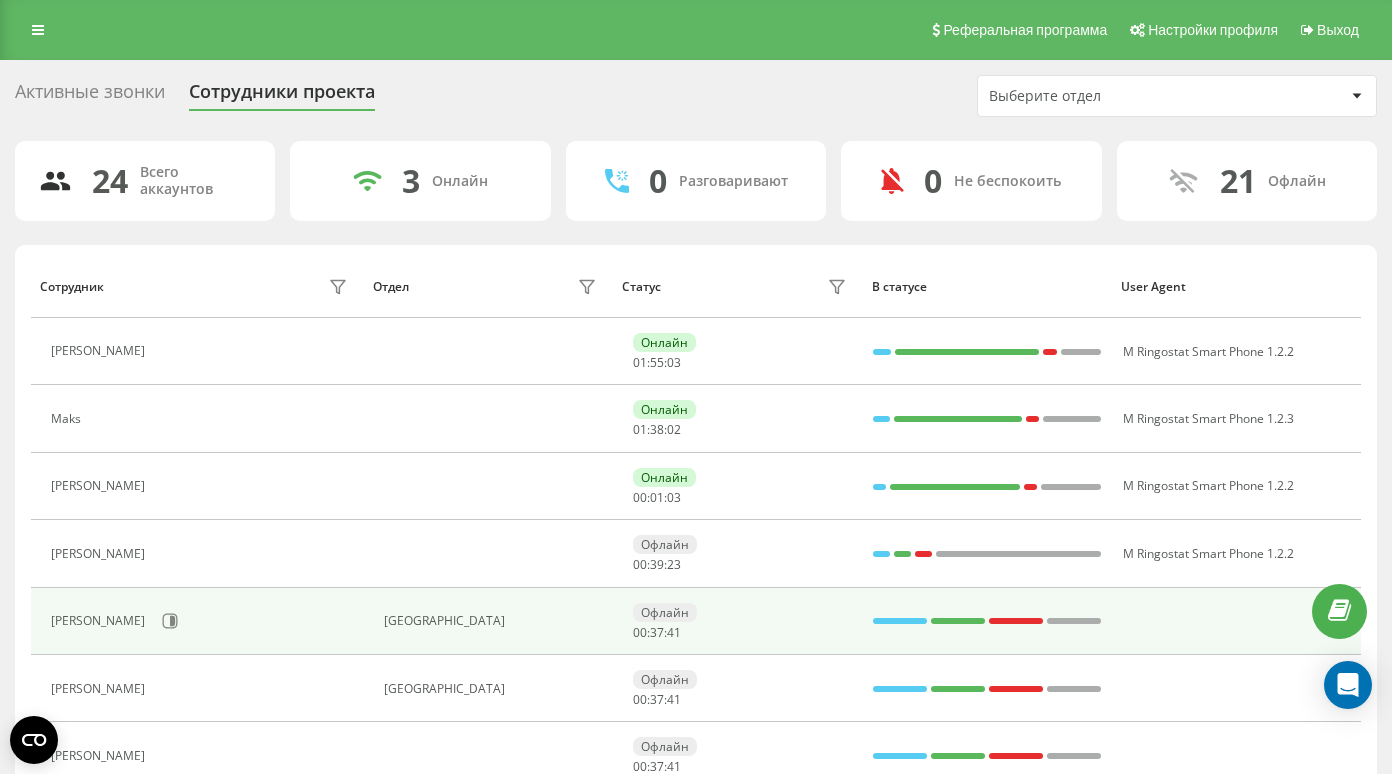 scroll, scrollTop: 218, scrollLeft: 0, axis: vertical 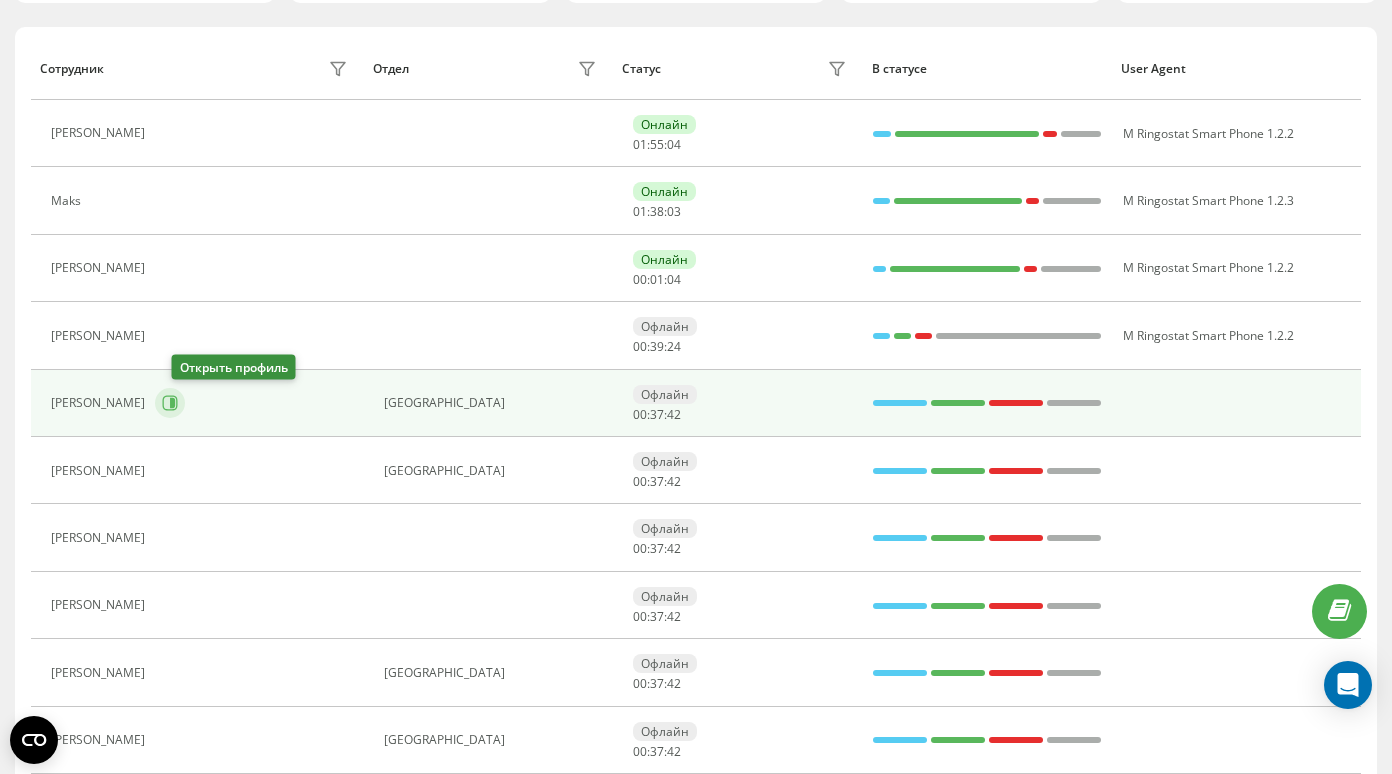 click at bounding box center (170, 403) 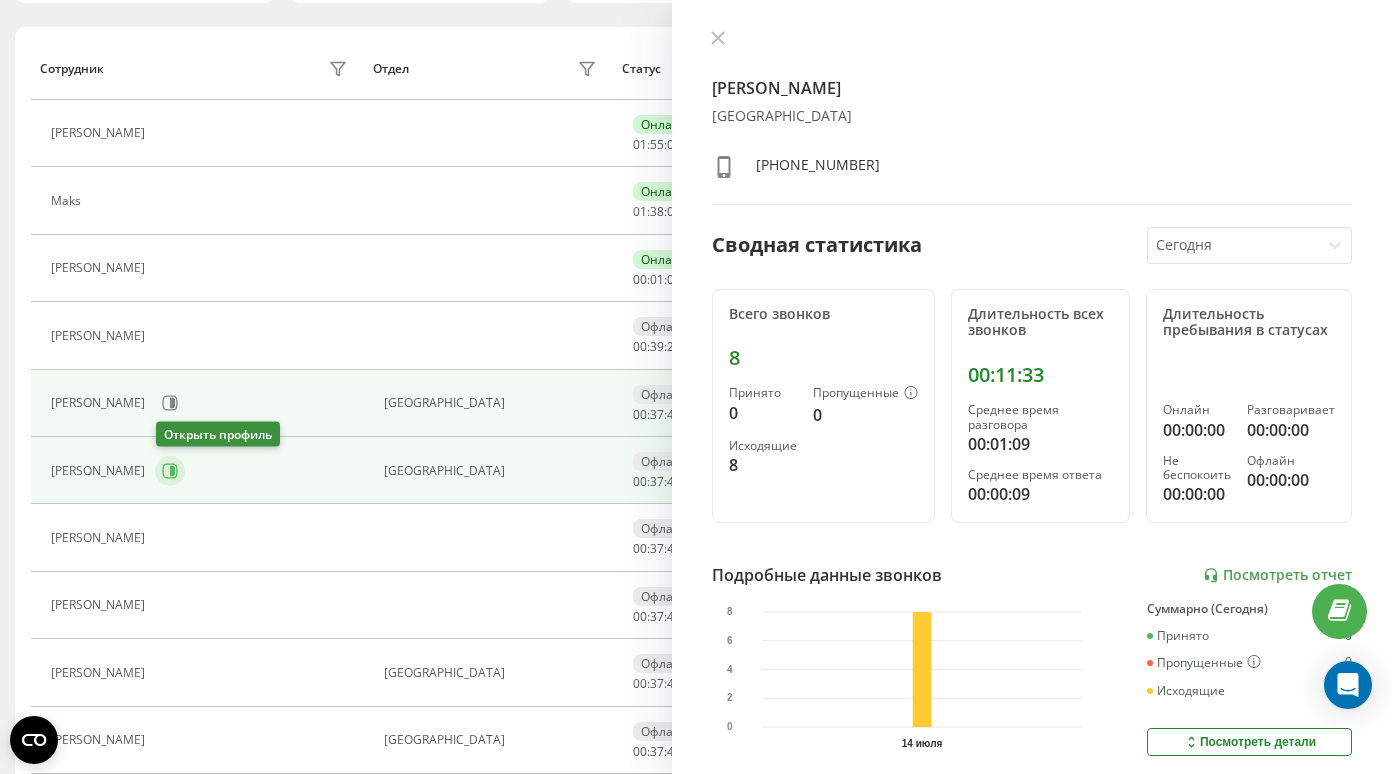 click 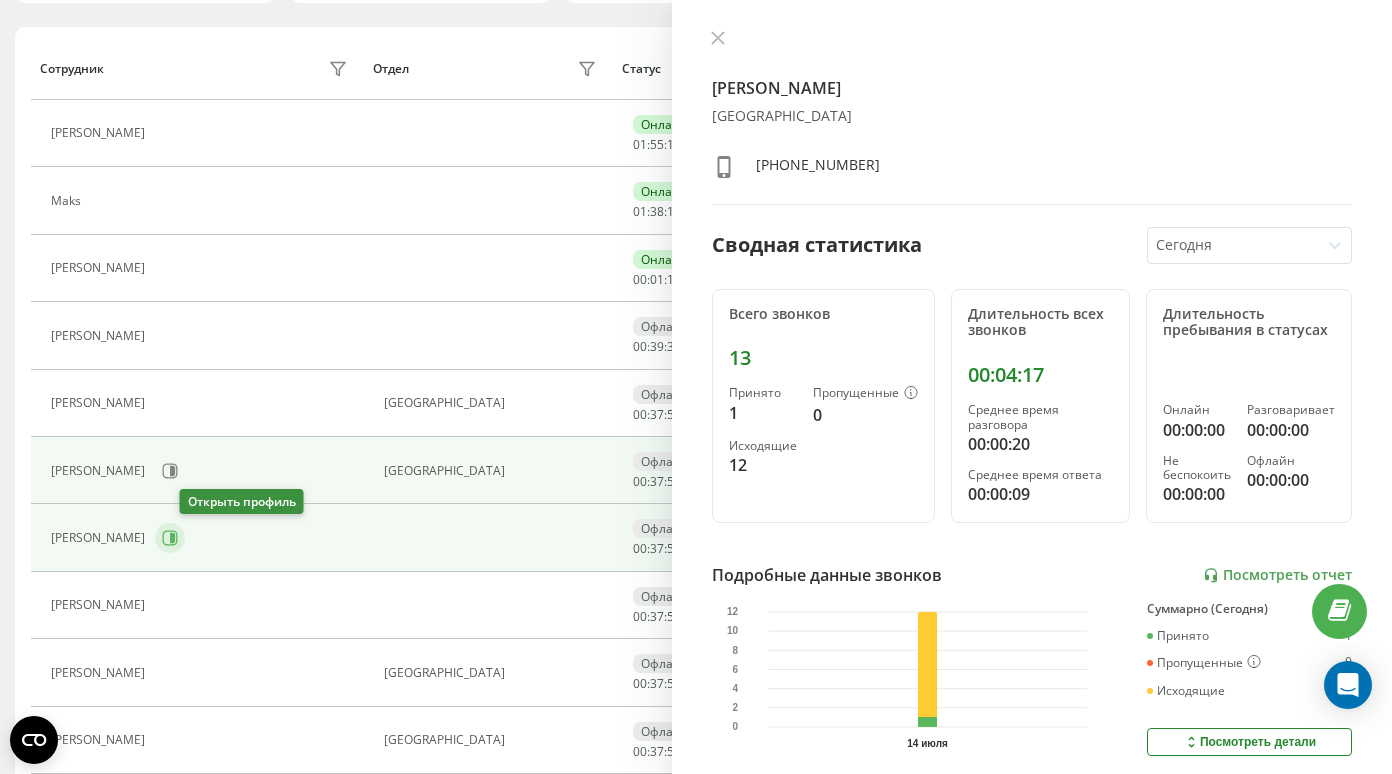 click 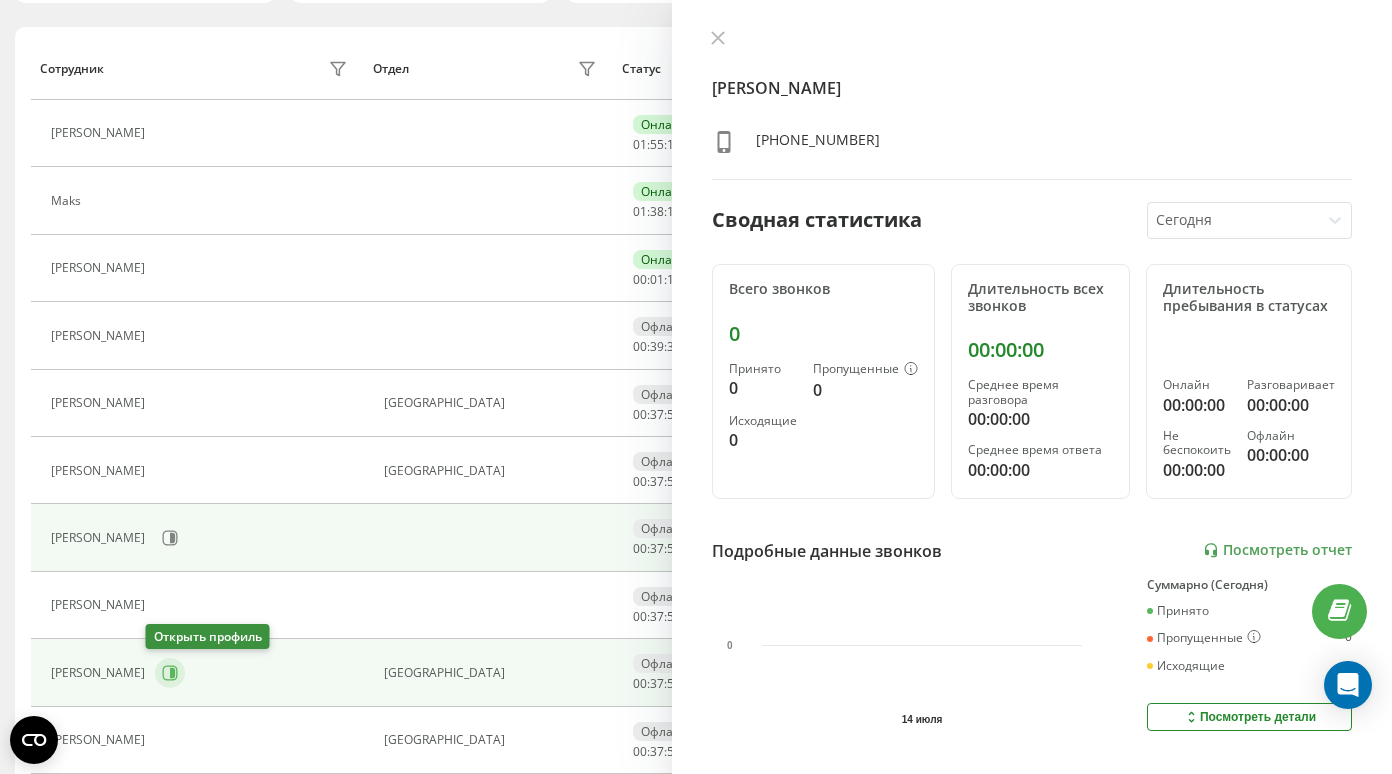 click at bounding box center [170, 673] 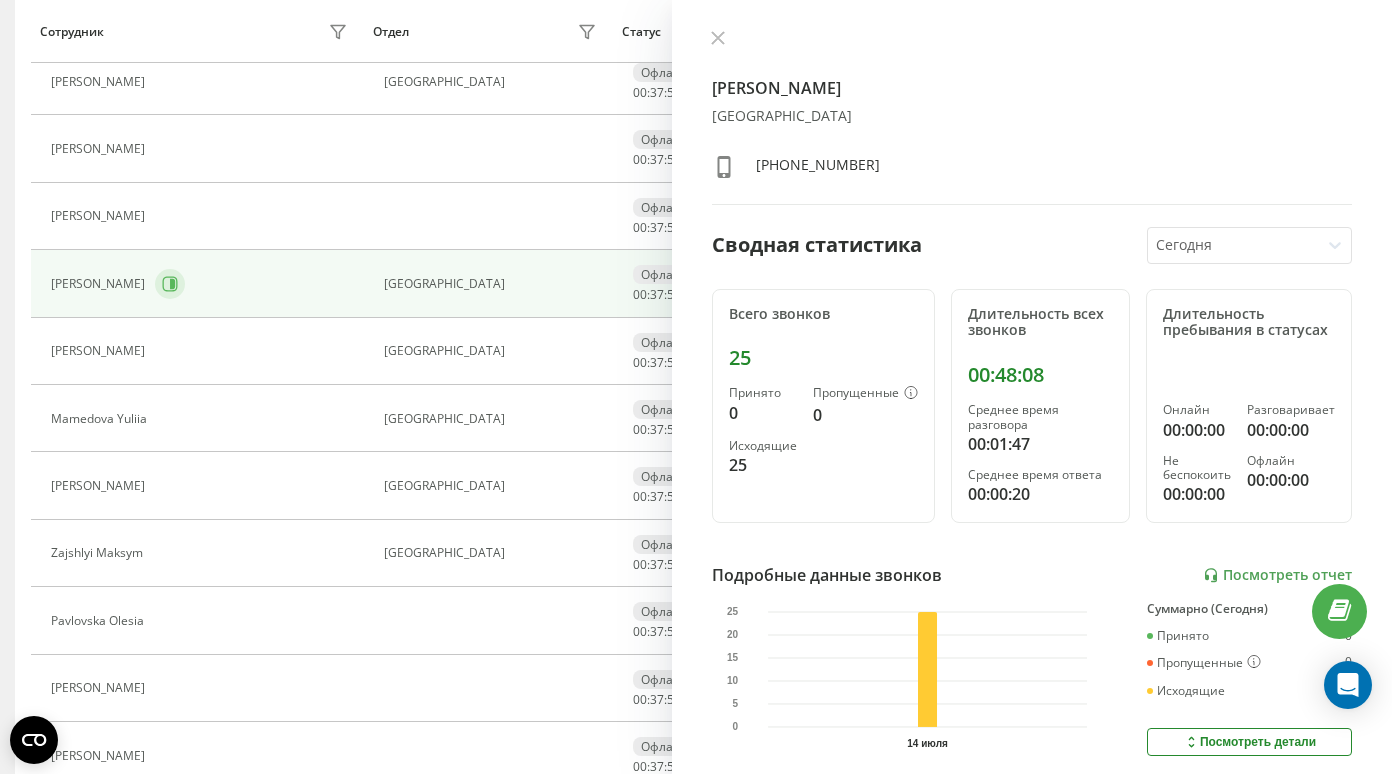 scroll, scrollTop: 608, scrollLeft: 0, axis: vertical 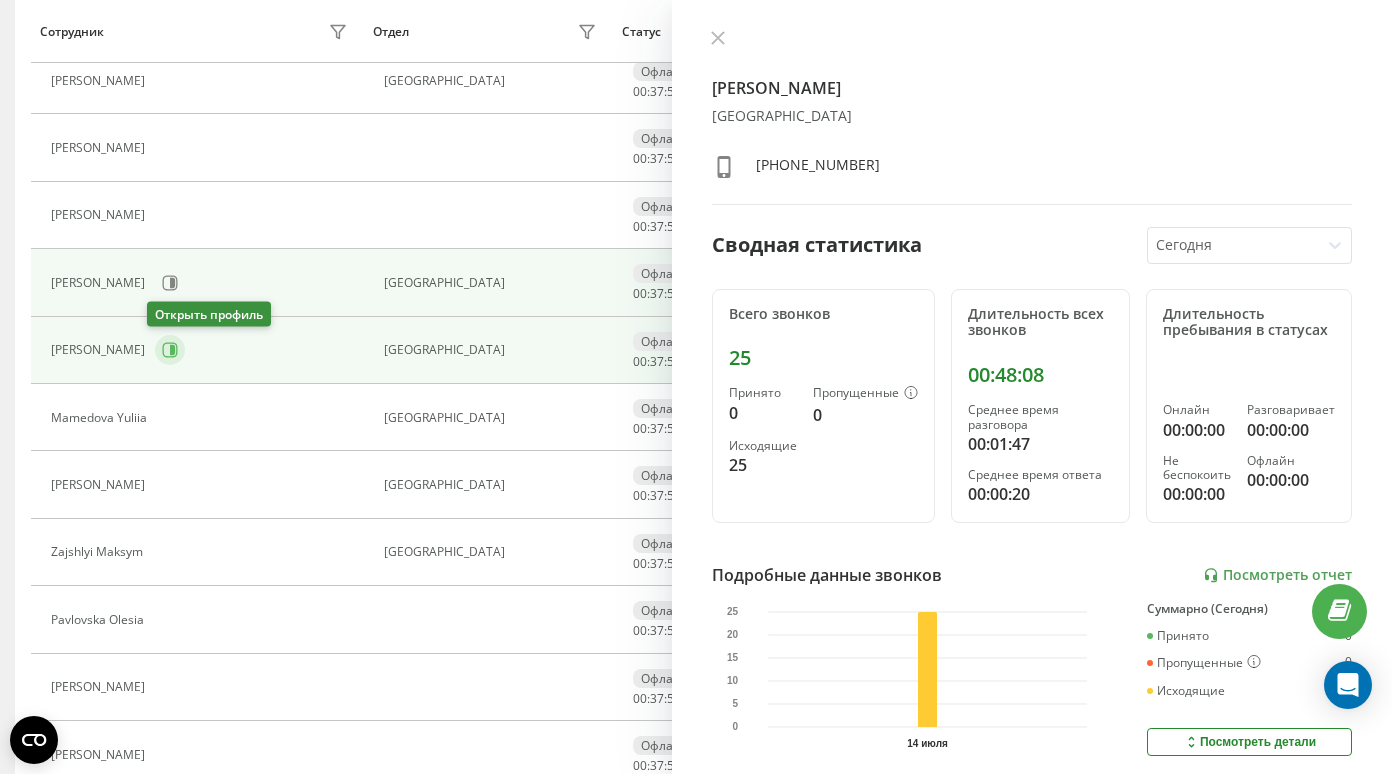 click at bounding box center (170, 350) 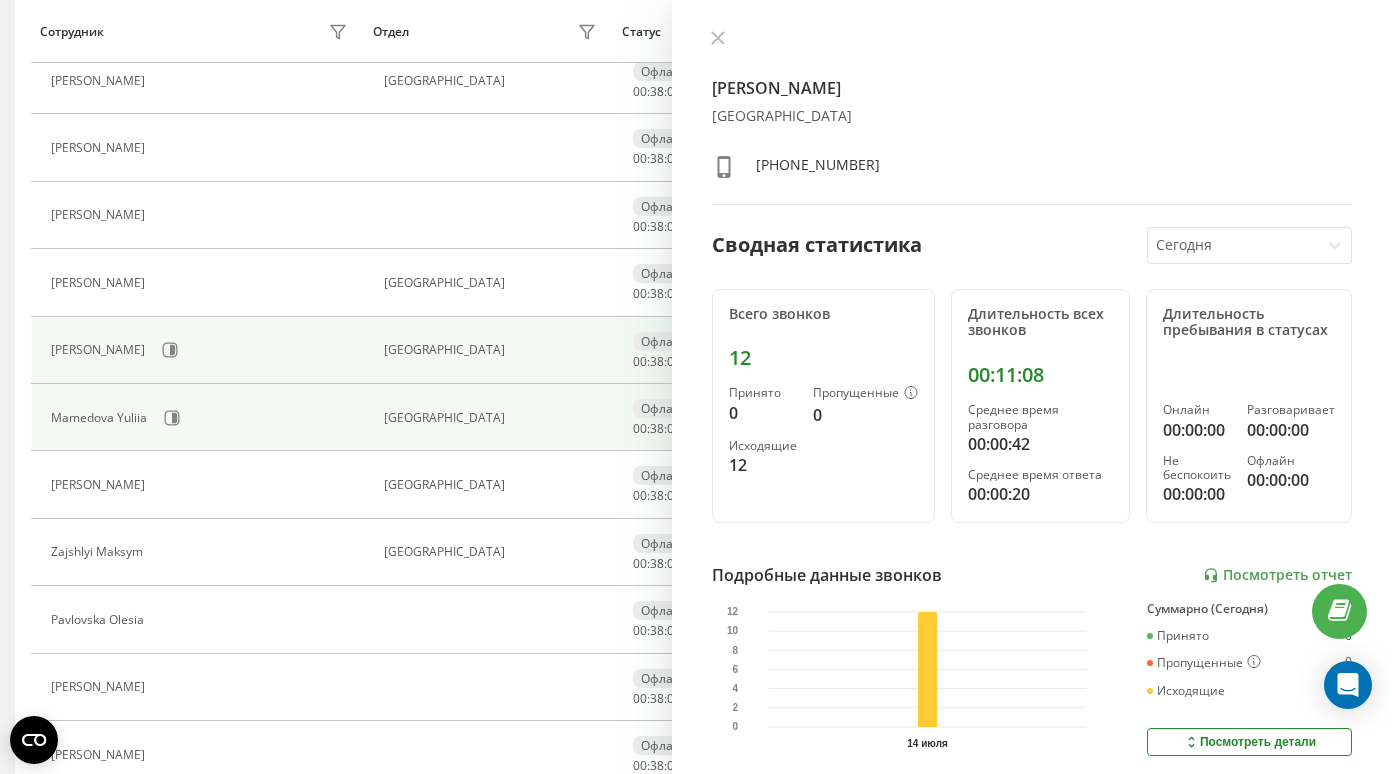 click on "Mamedova Yuliia" at bounding box center [202, 418] 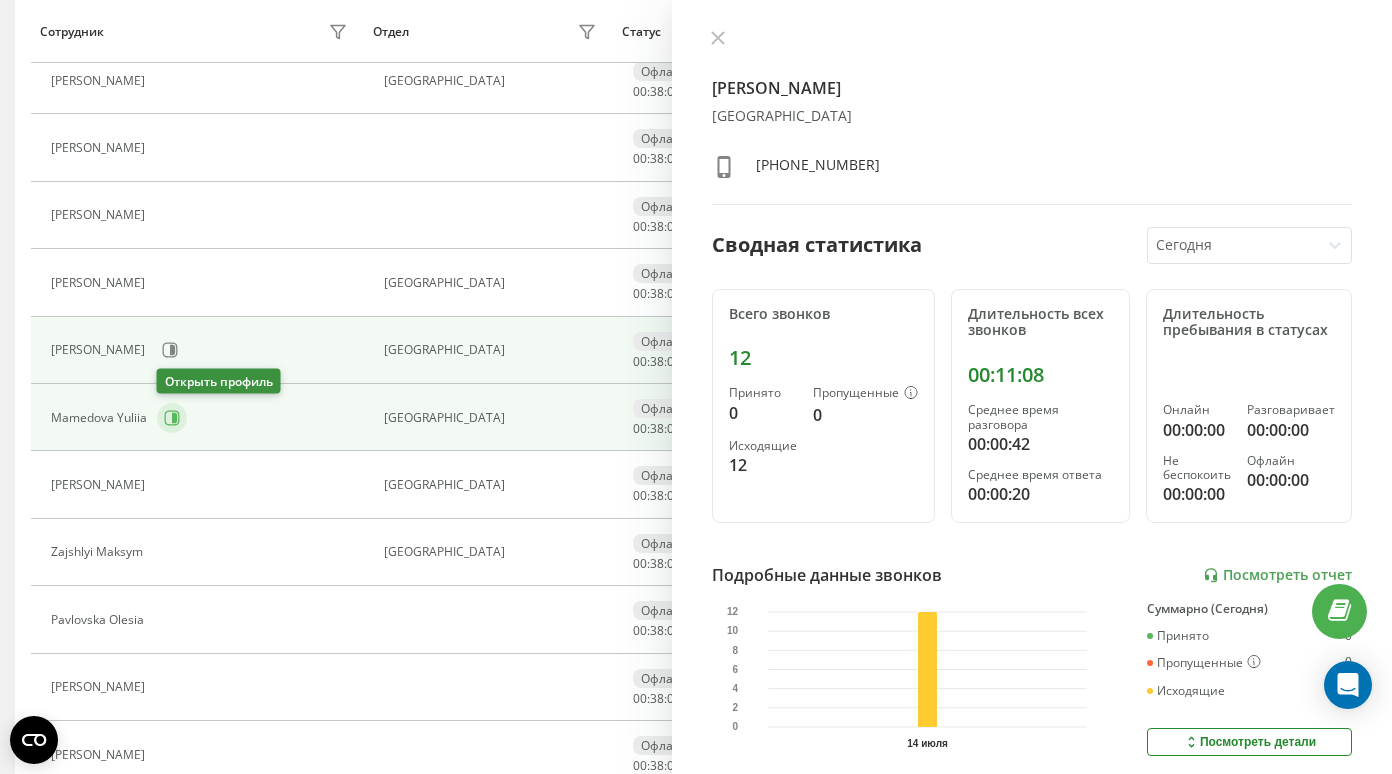 click 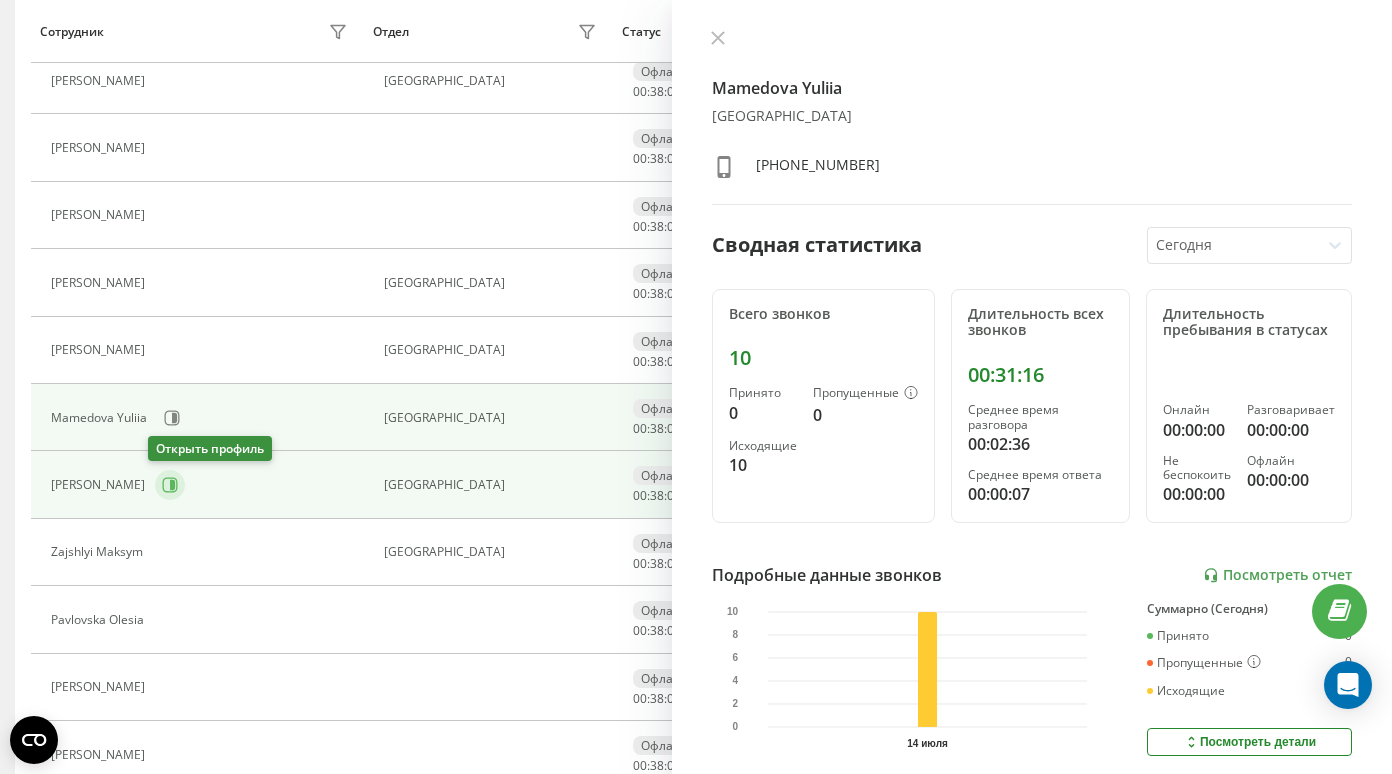 click 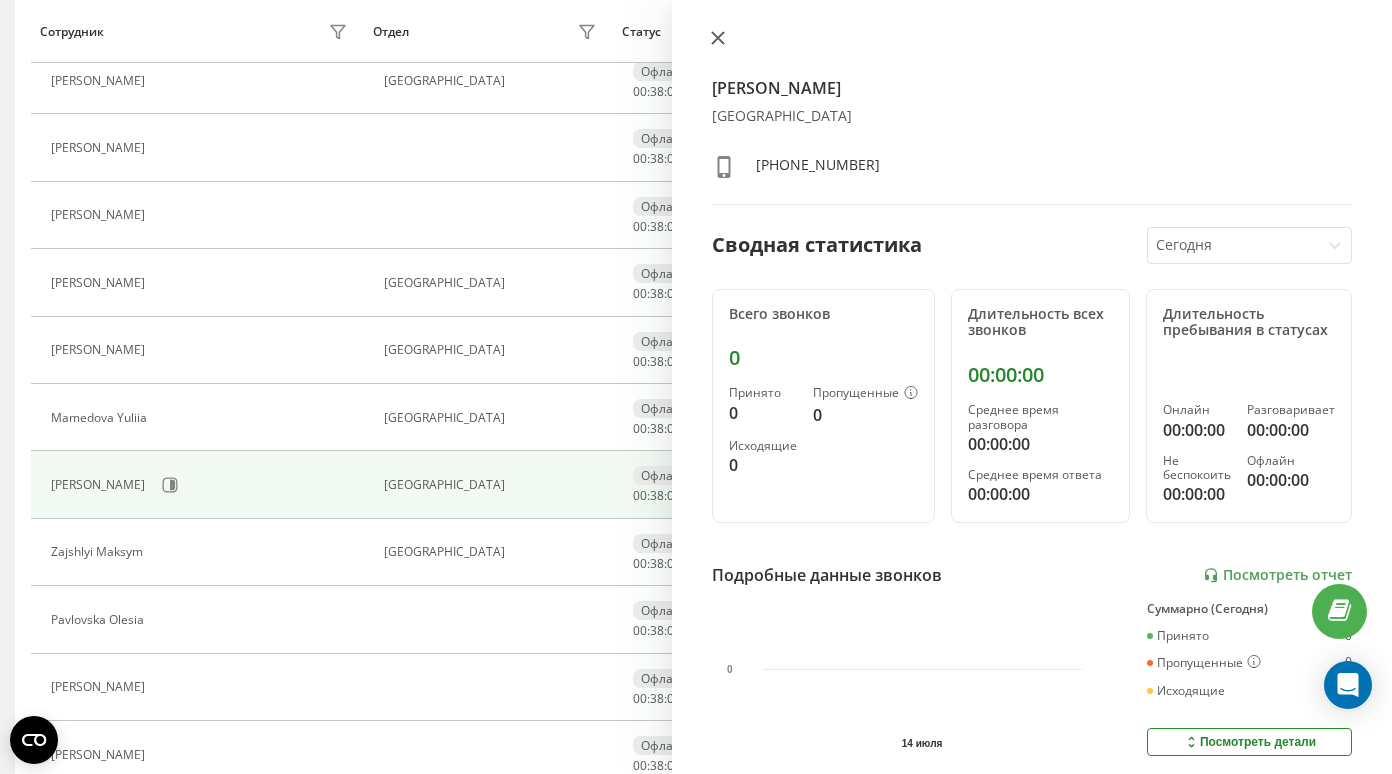 click at bounding box center [718, 39] 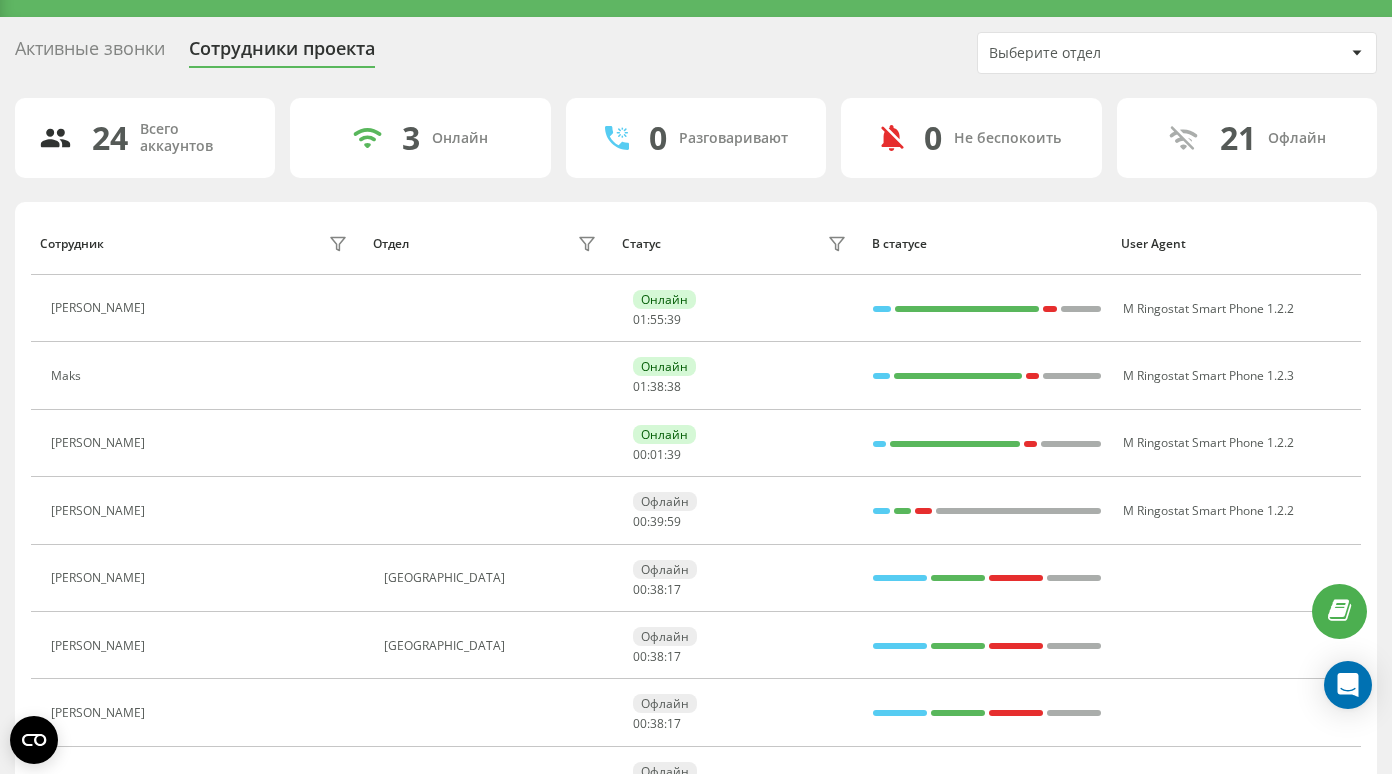 scroll, scrollTop: 0, scrollLeft: 0, axis: both 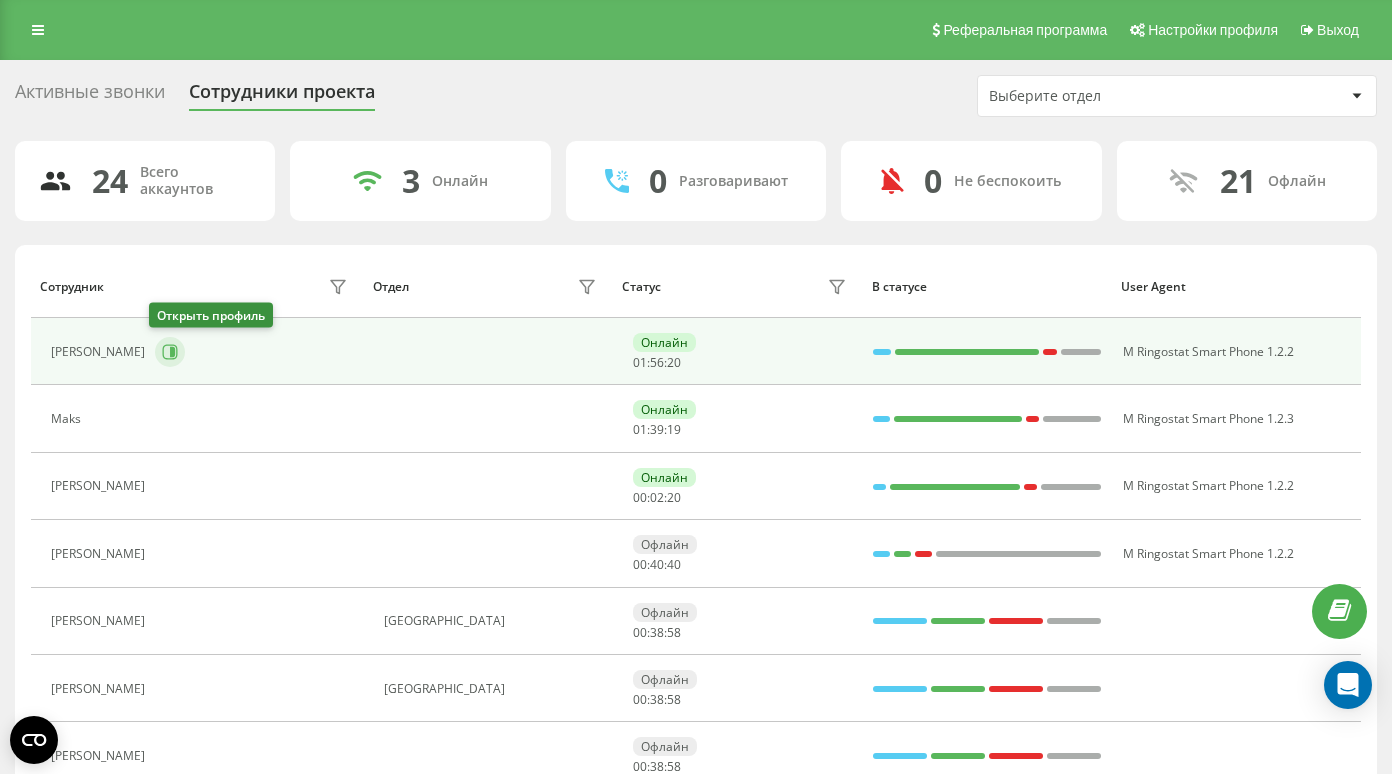 click 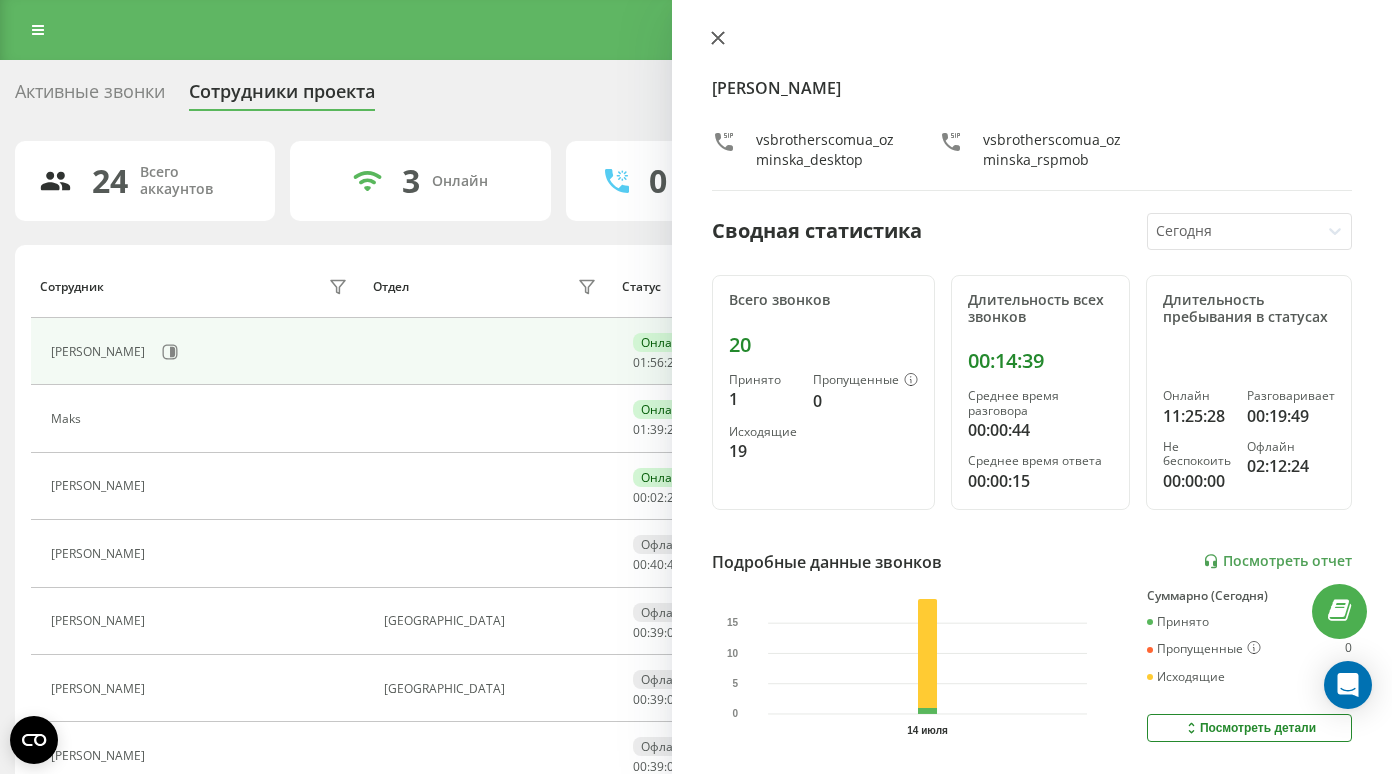 click 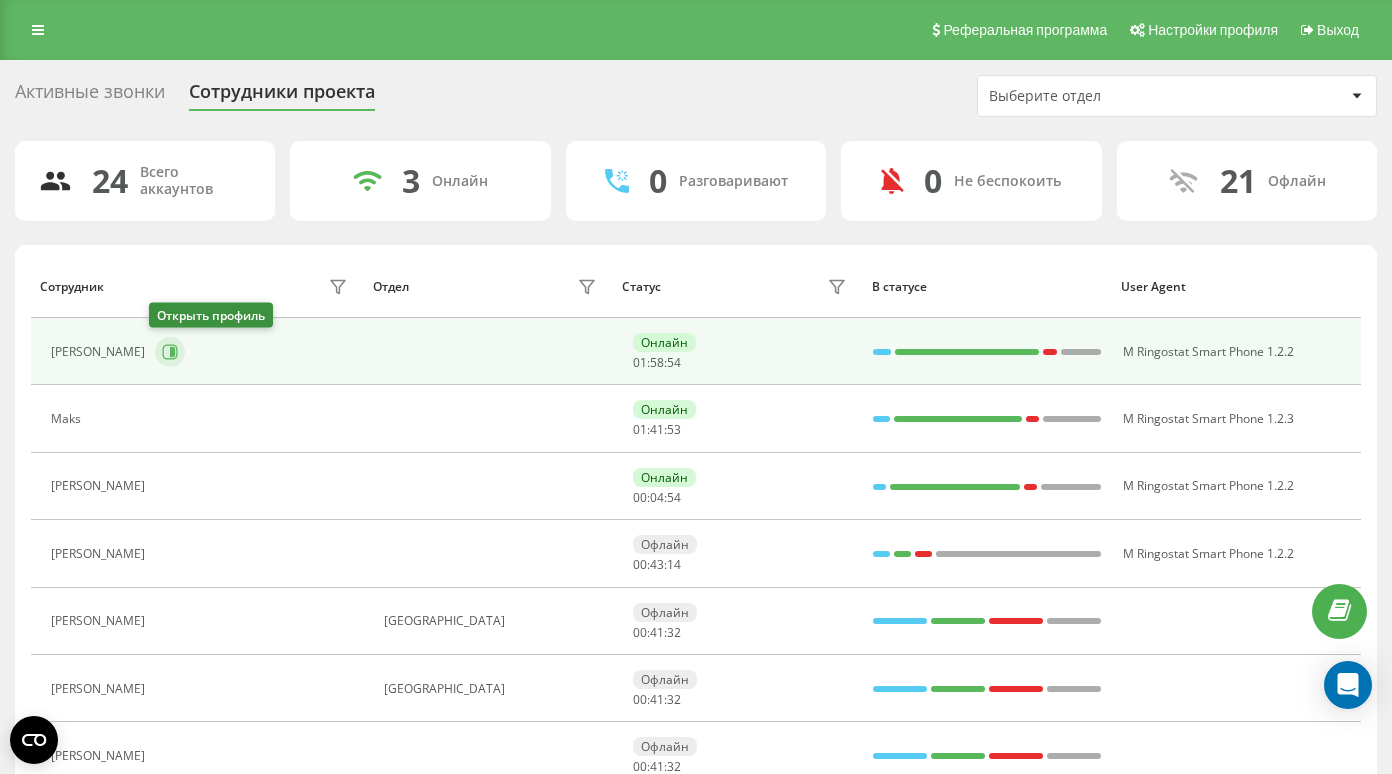 click at bounding box center [170, 352] 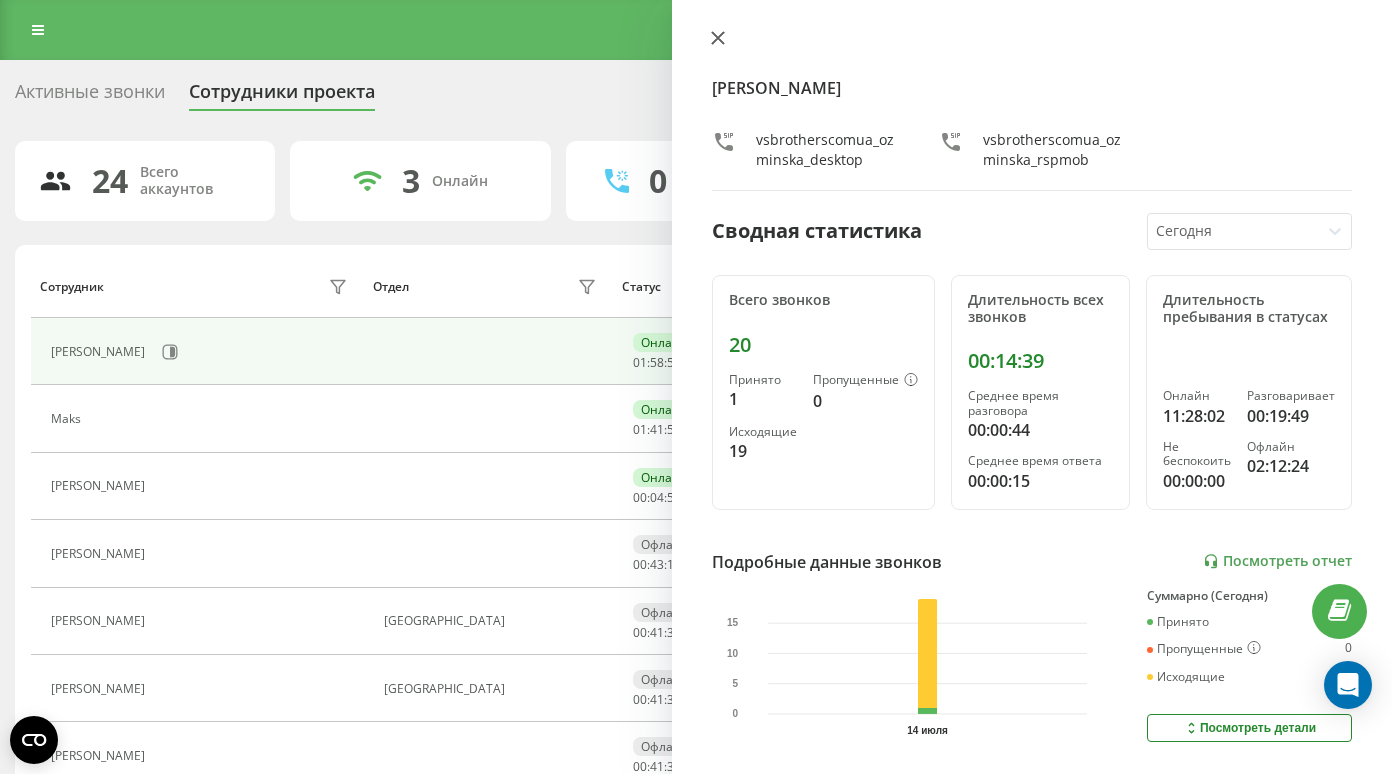 click 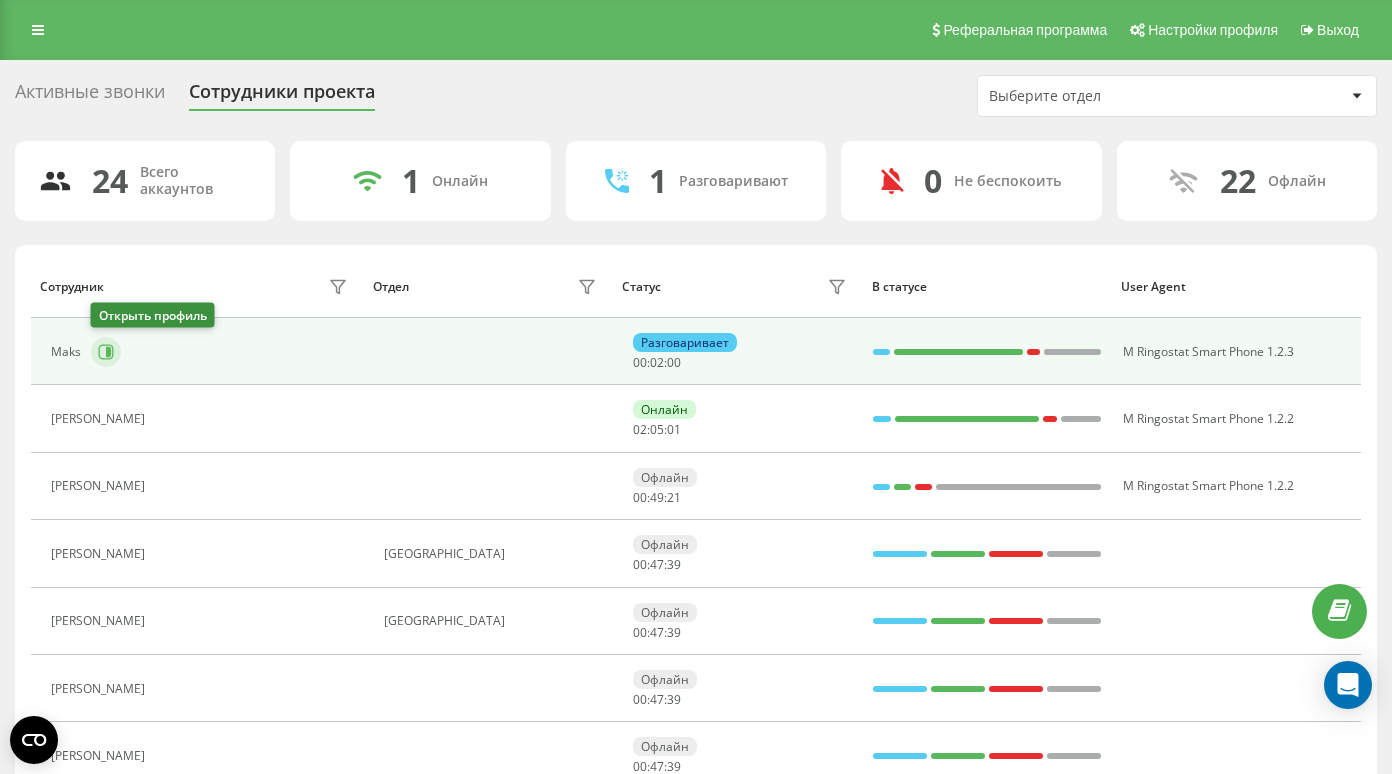 click 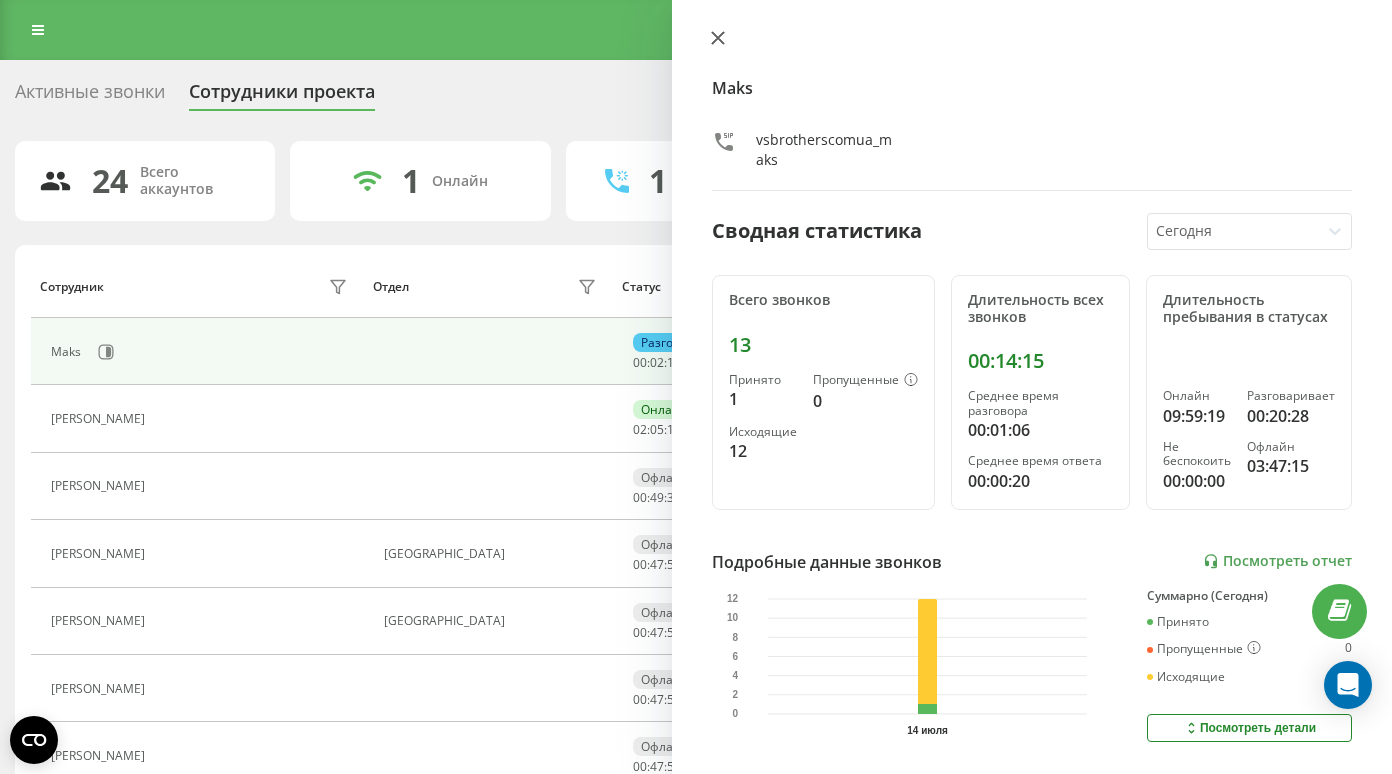 click 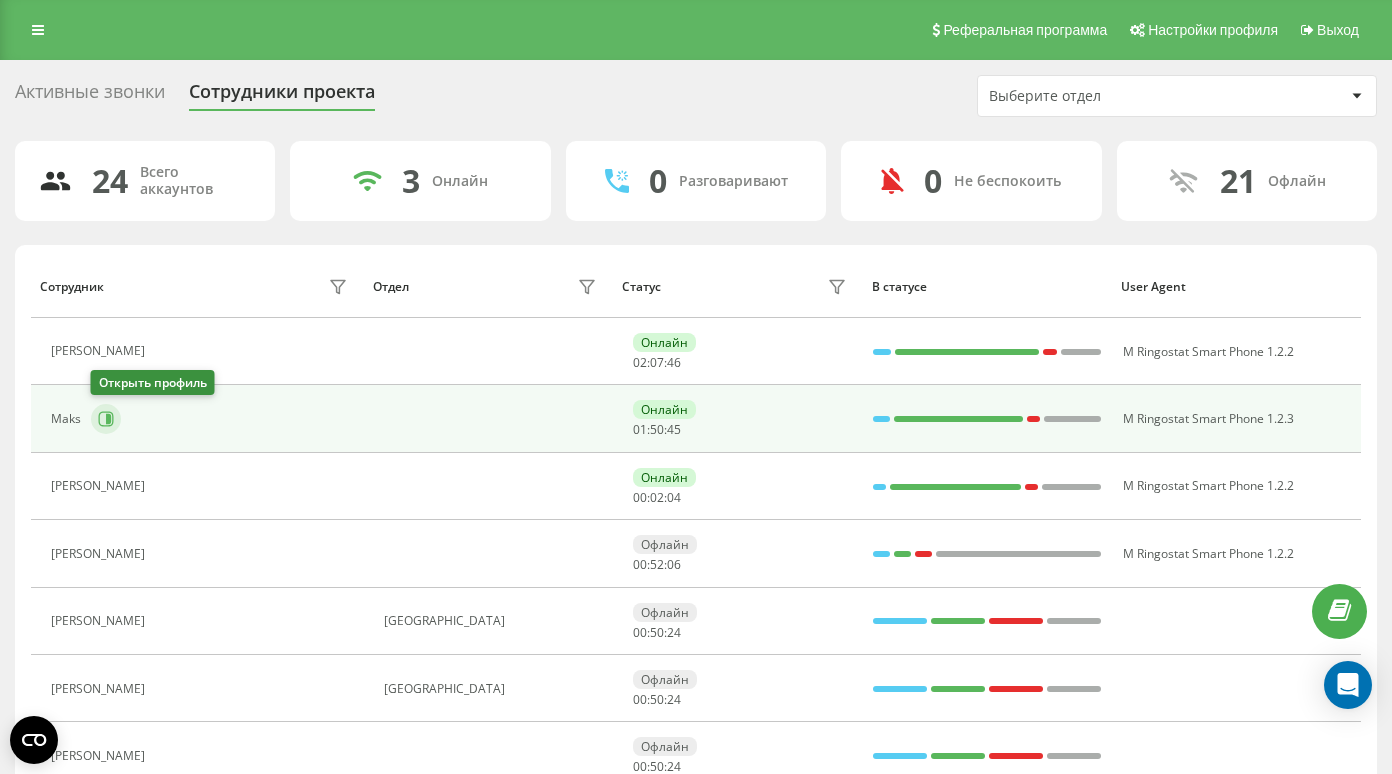 click 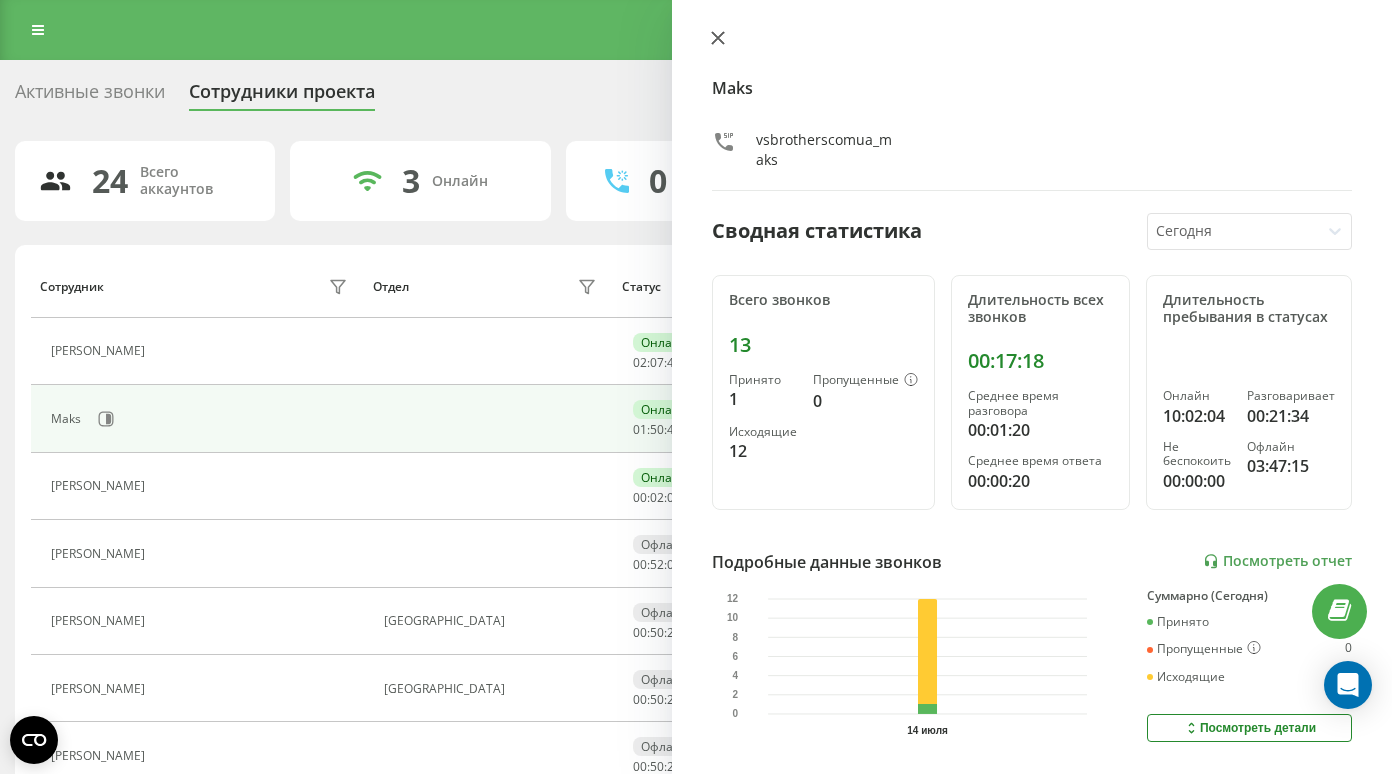 click 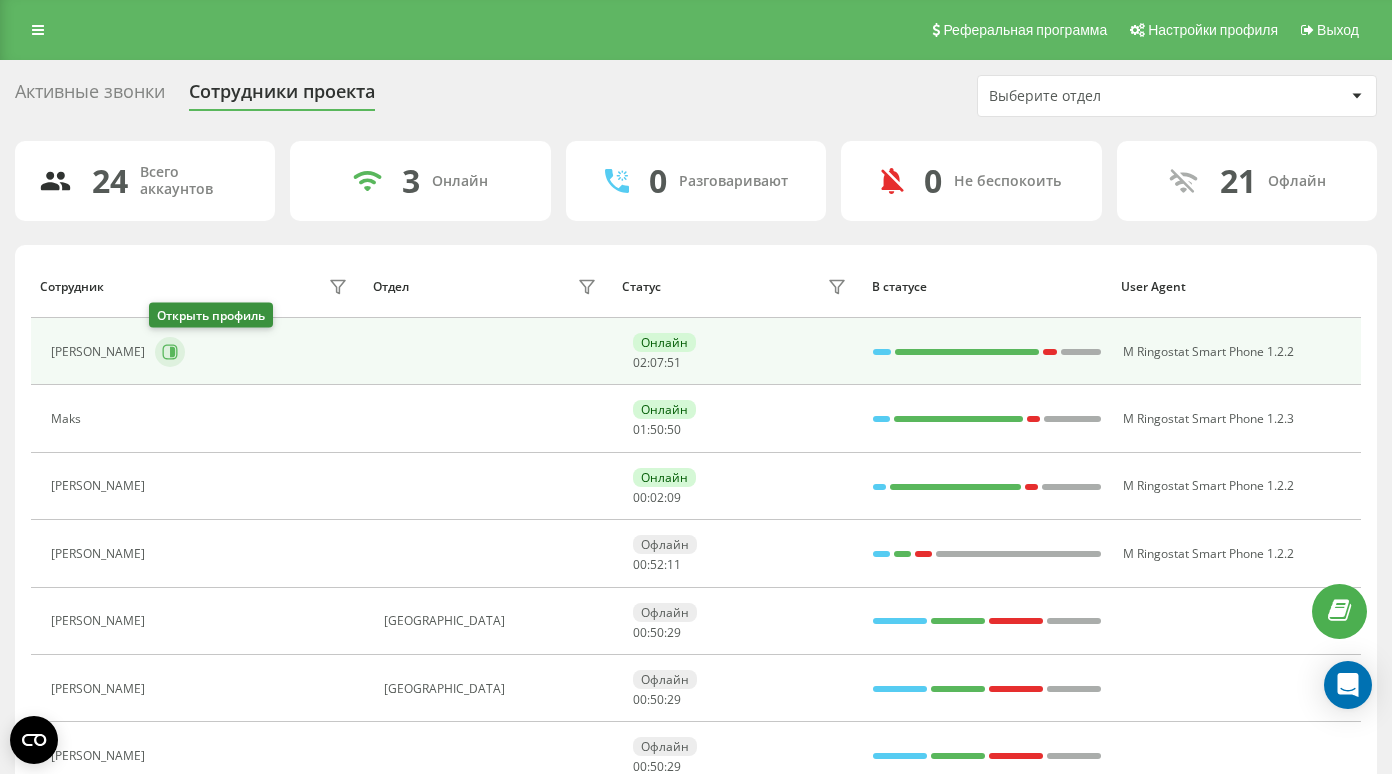 click 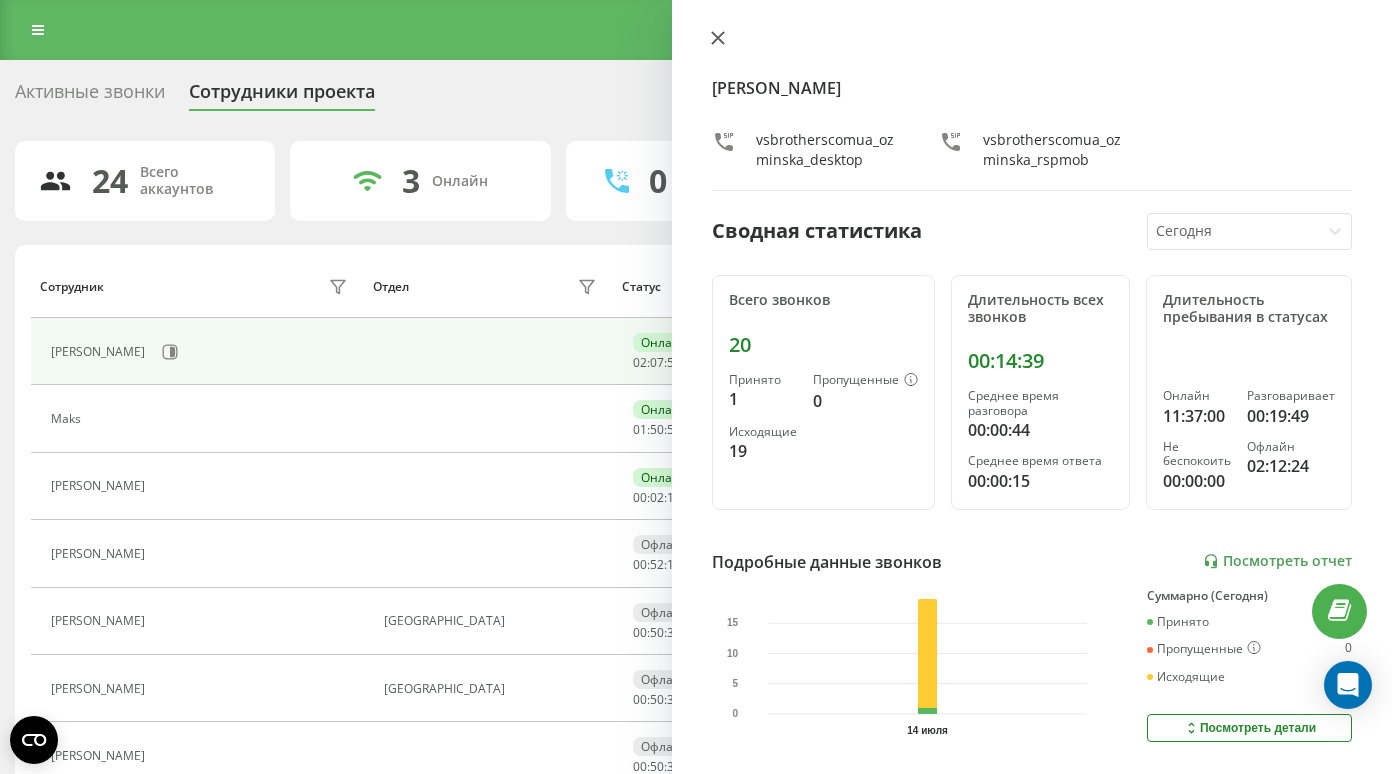 click 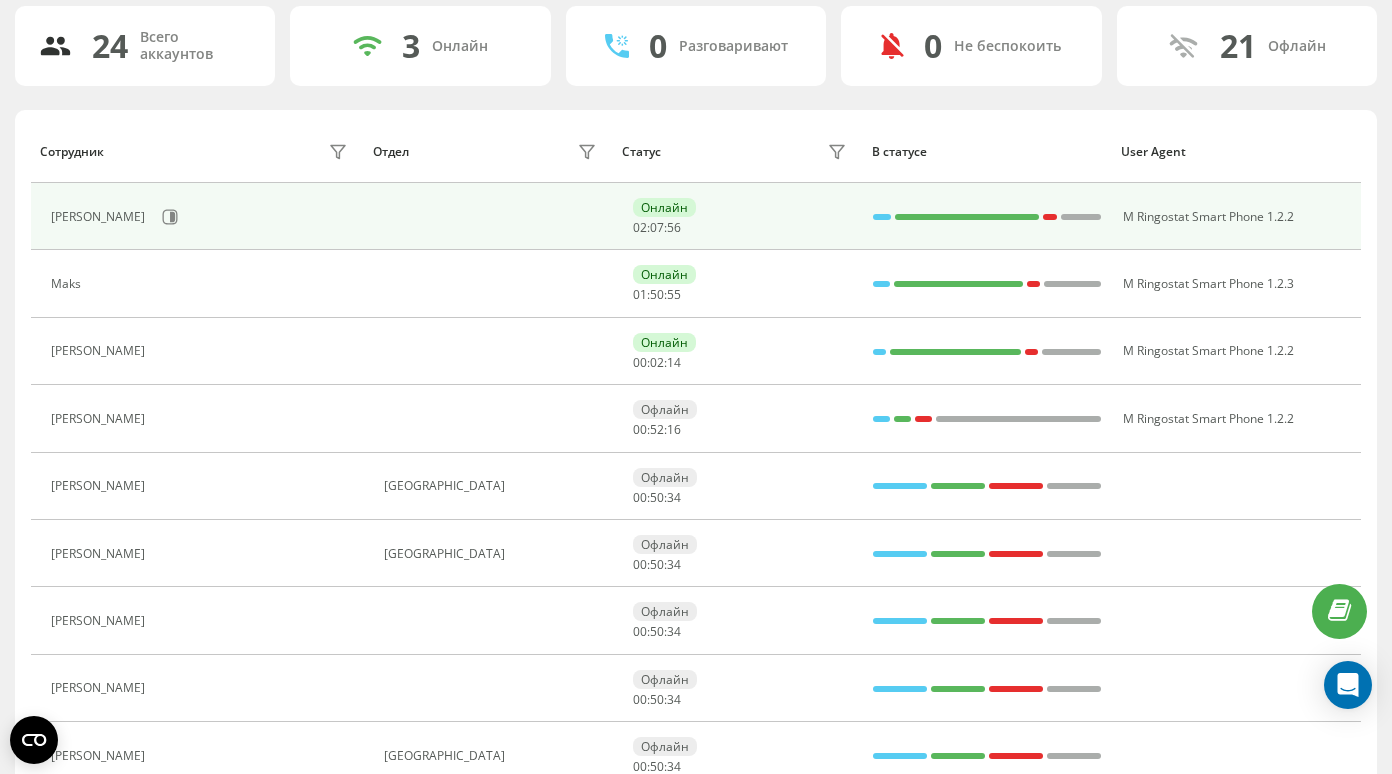 scroll, scrollTop: 0, scrollLeft: 0, axis: both 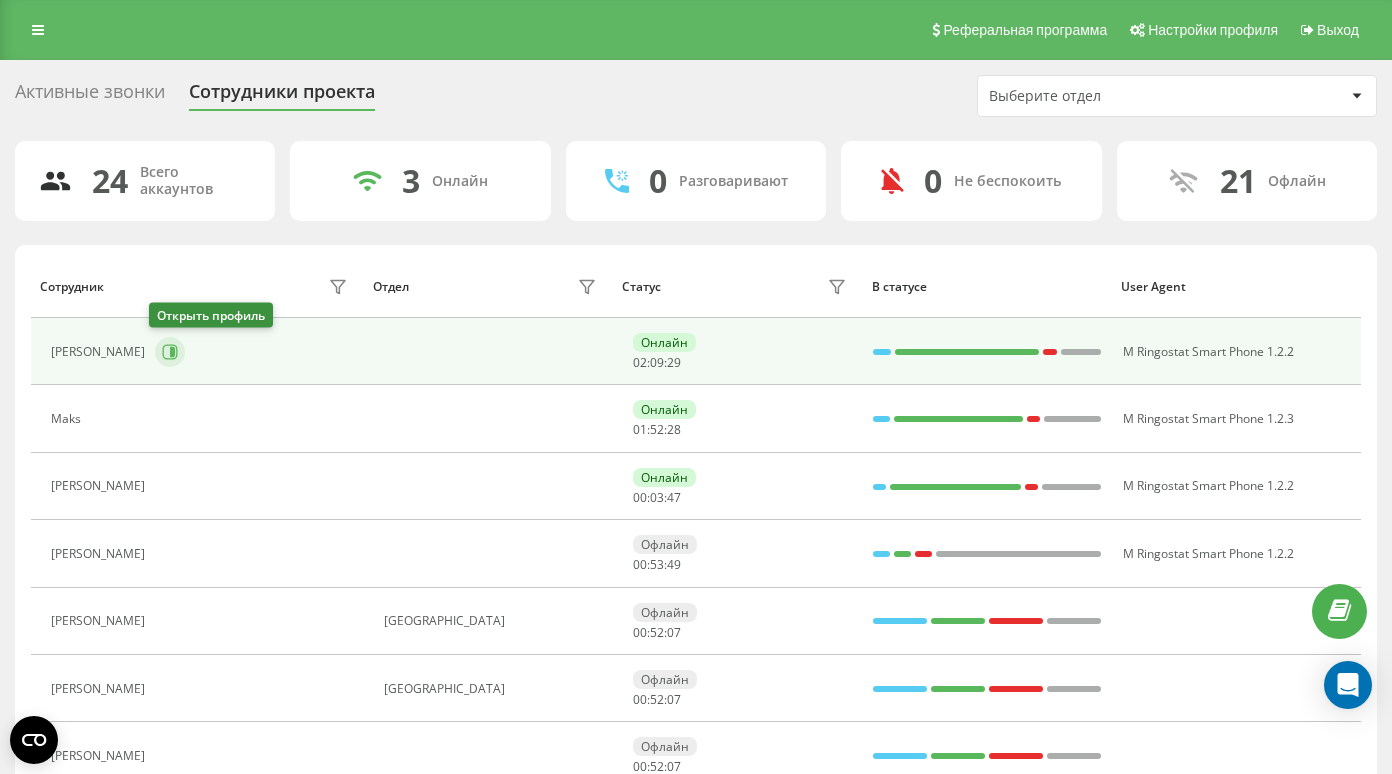 click 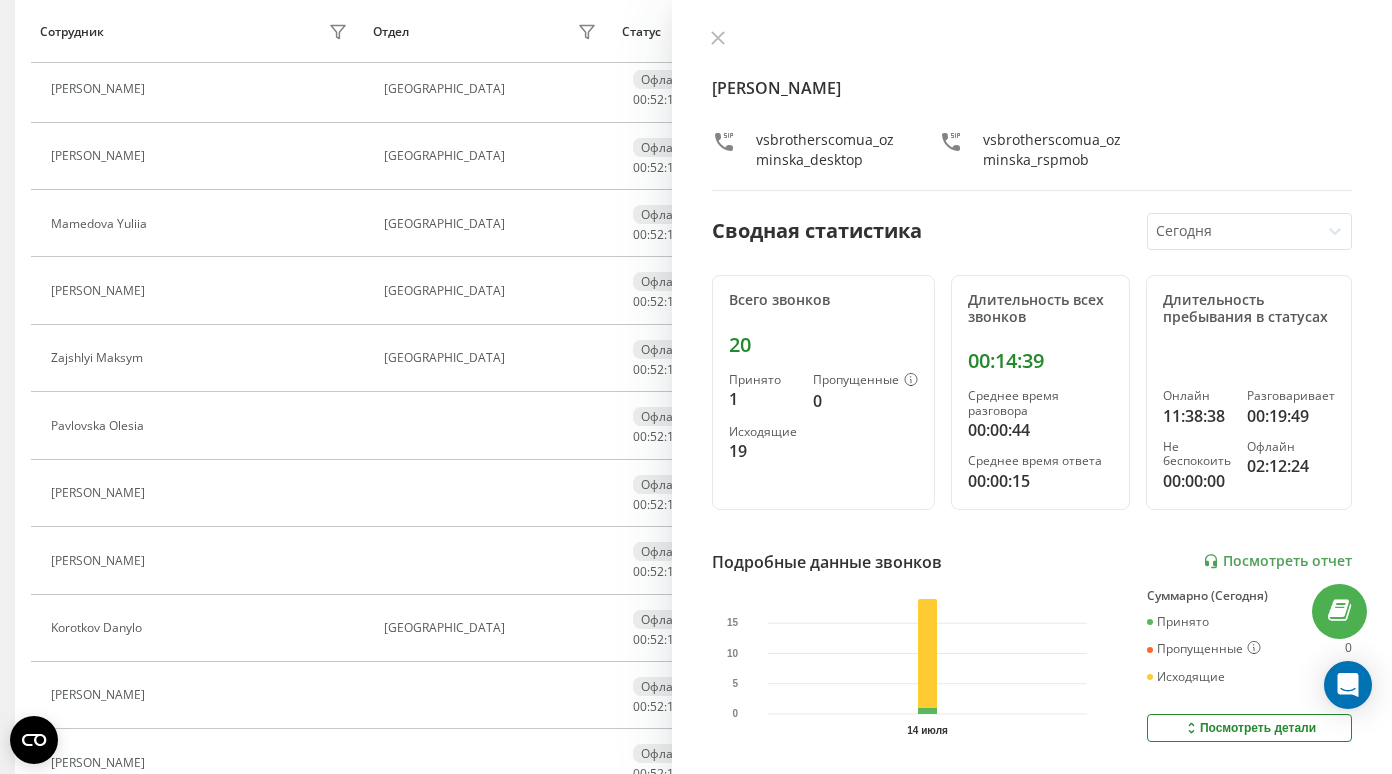 scroll, scrollTop: 803, scrollLeft: 0, axis: vertical 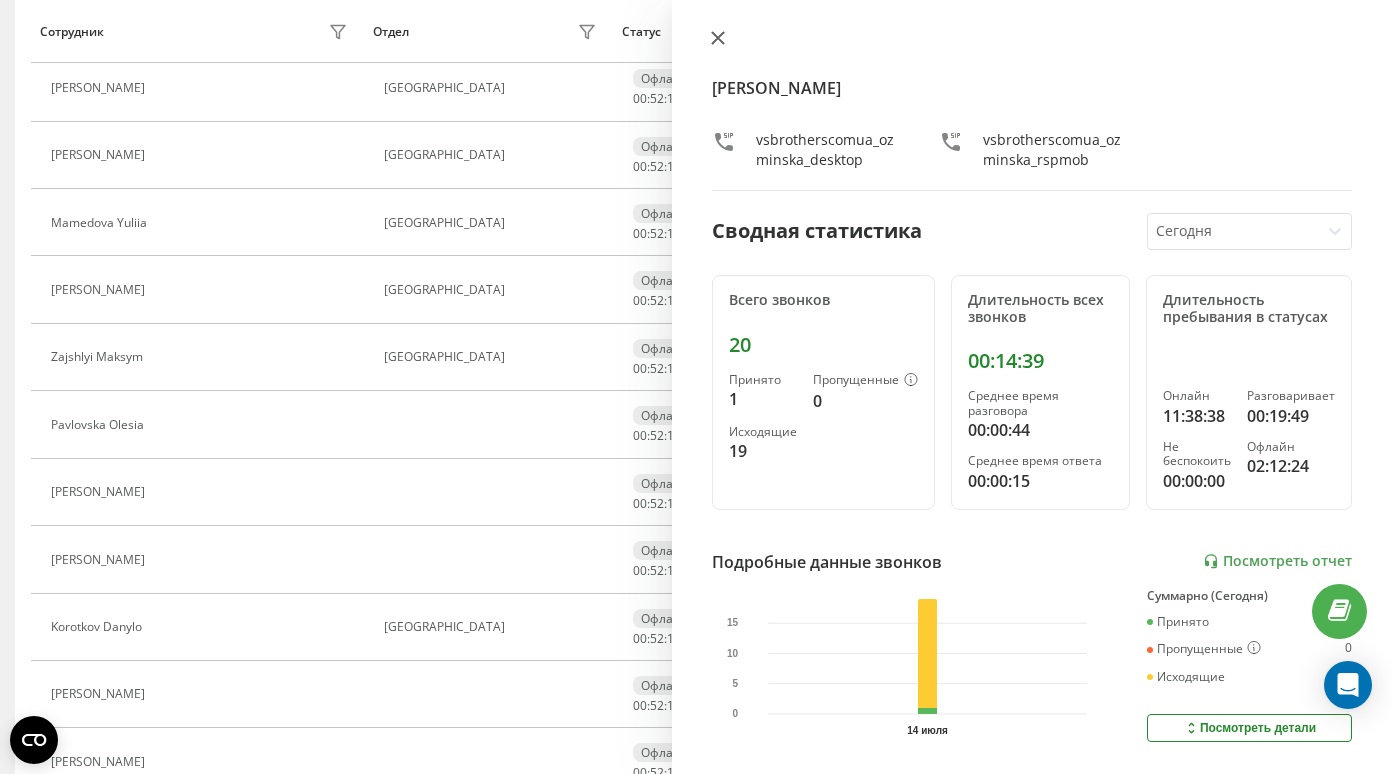 click 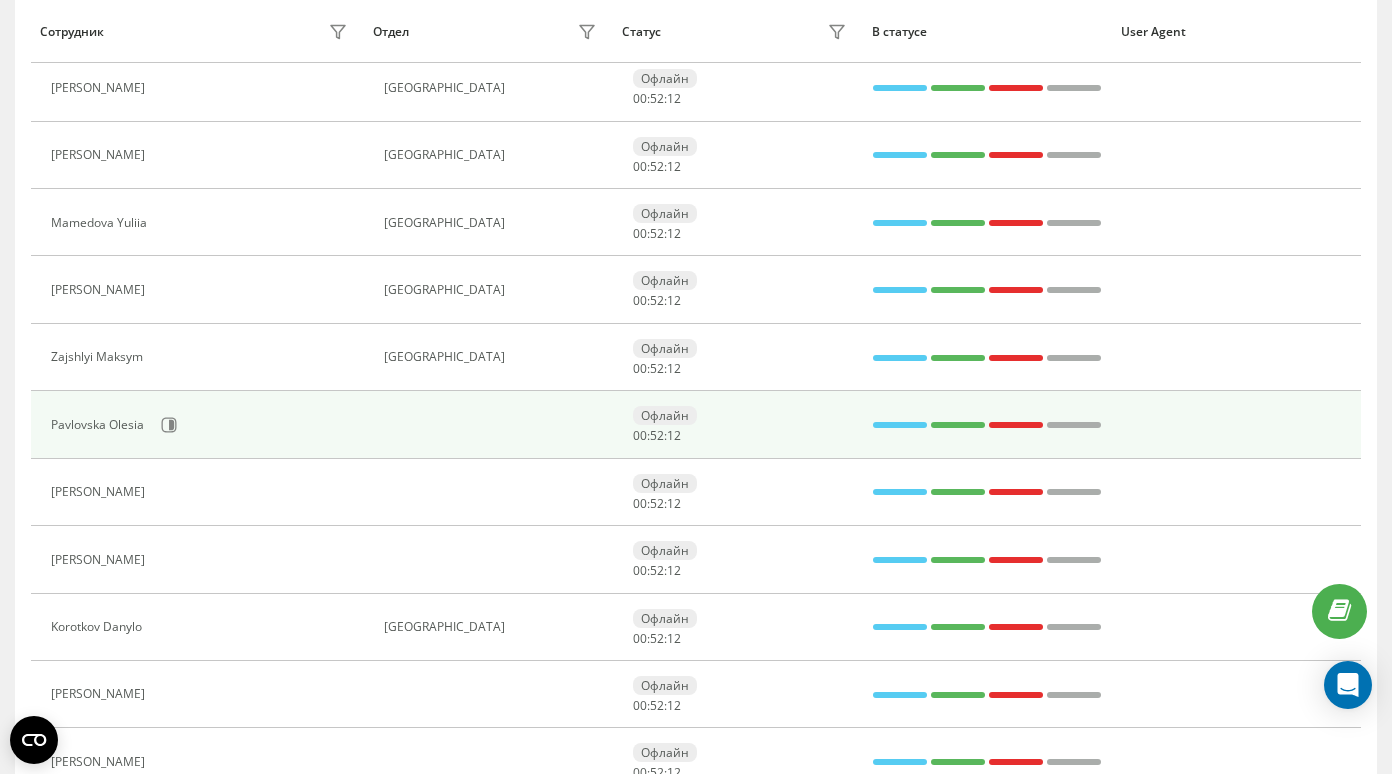 scroll, scrollTop: 892, scrollLeft: 0, axis: vertical 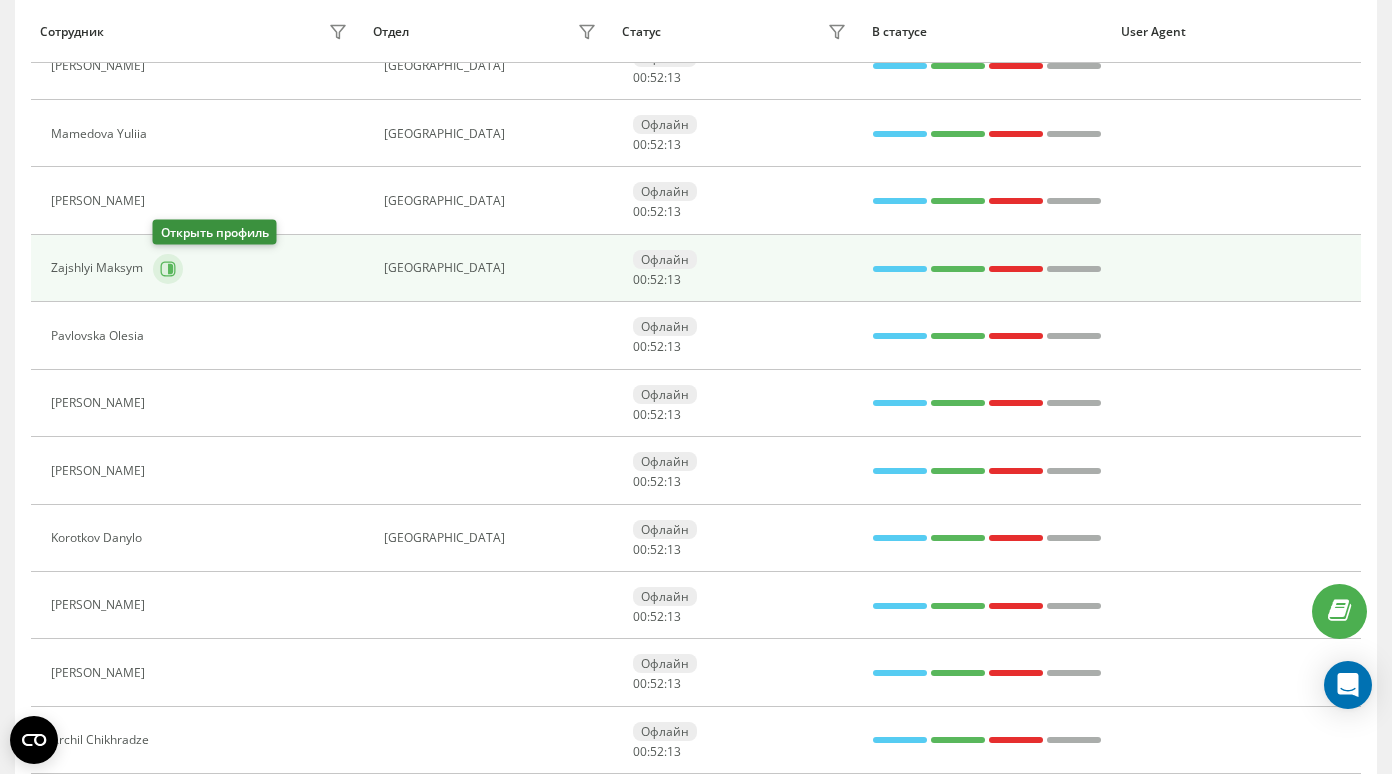 click 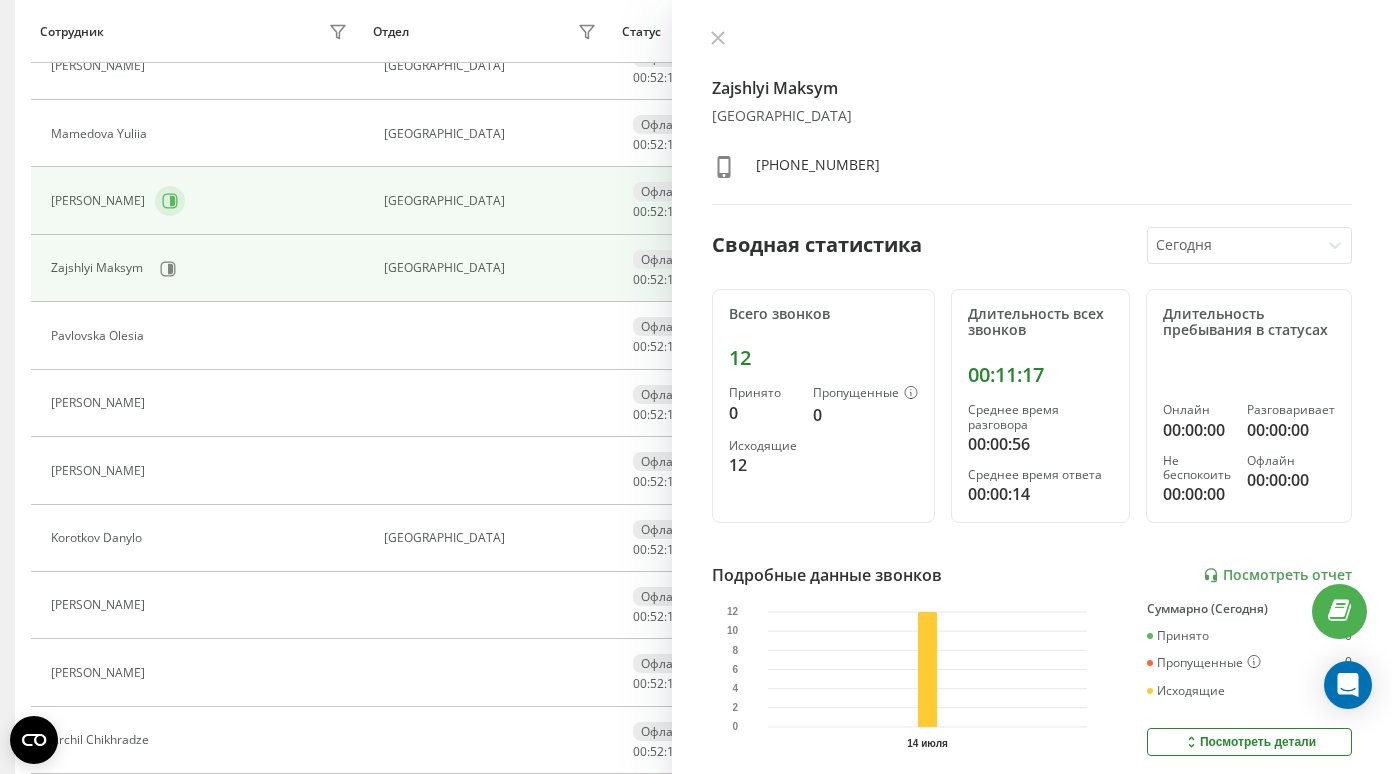 click at bounding box center (170, 201) 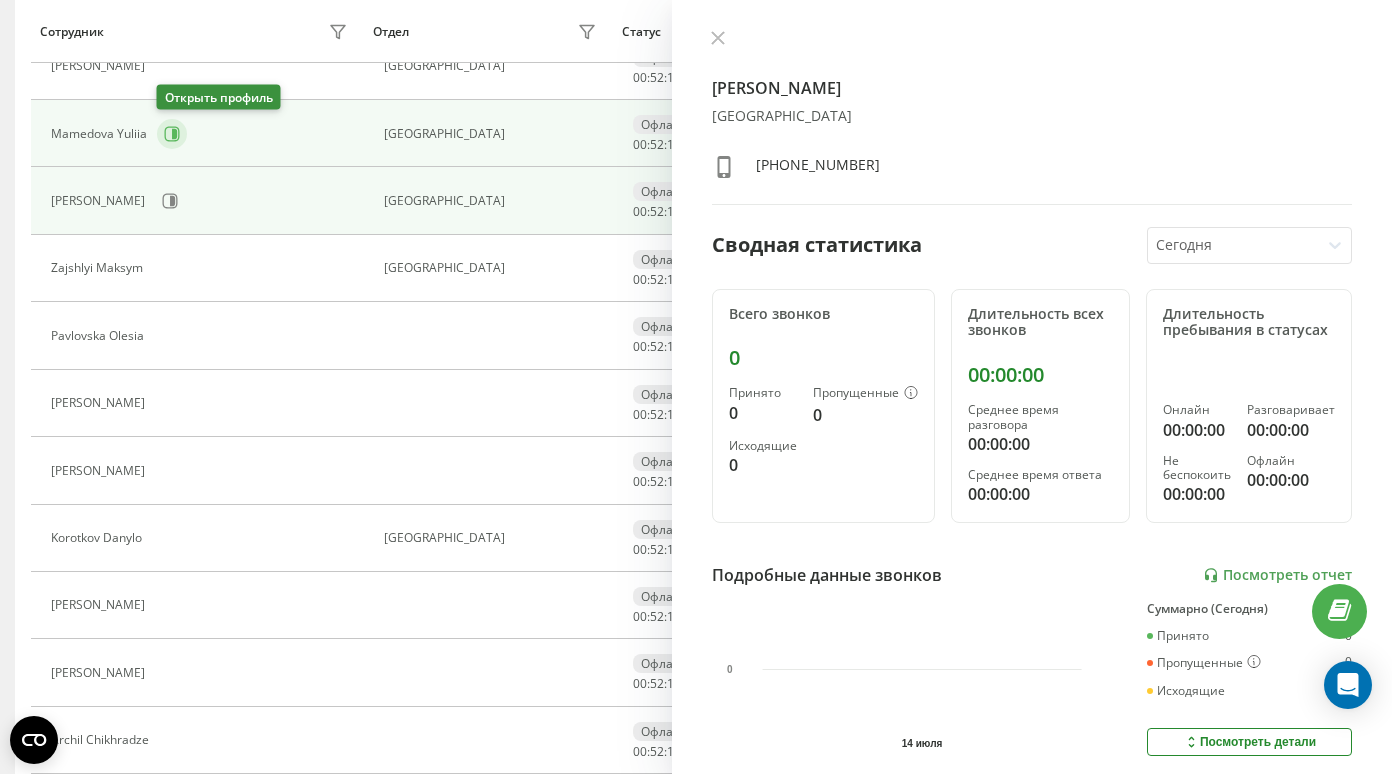 click 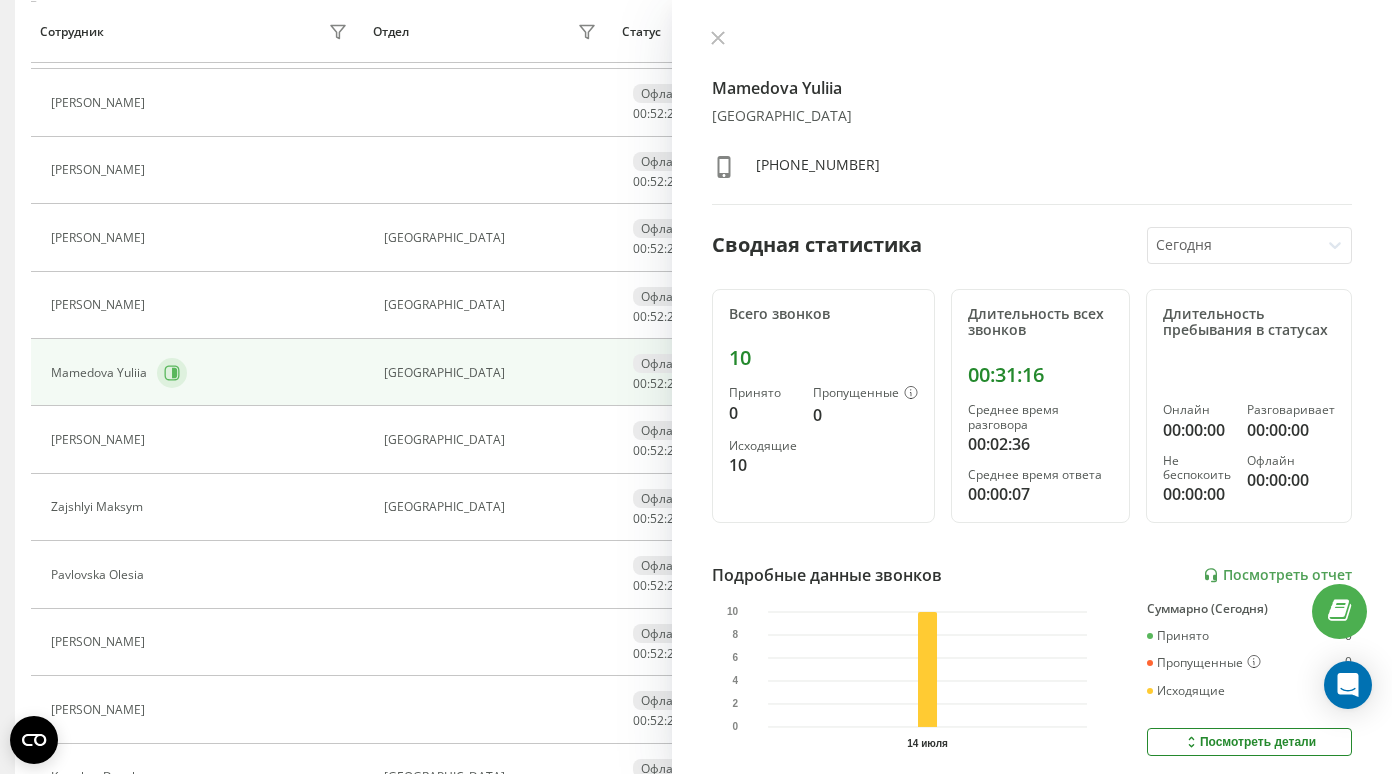 scroll, scrollTop: 646, scrollLeft: 0, axis: vertical 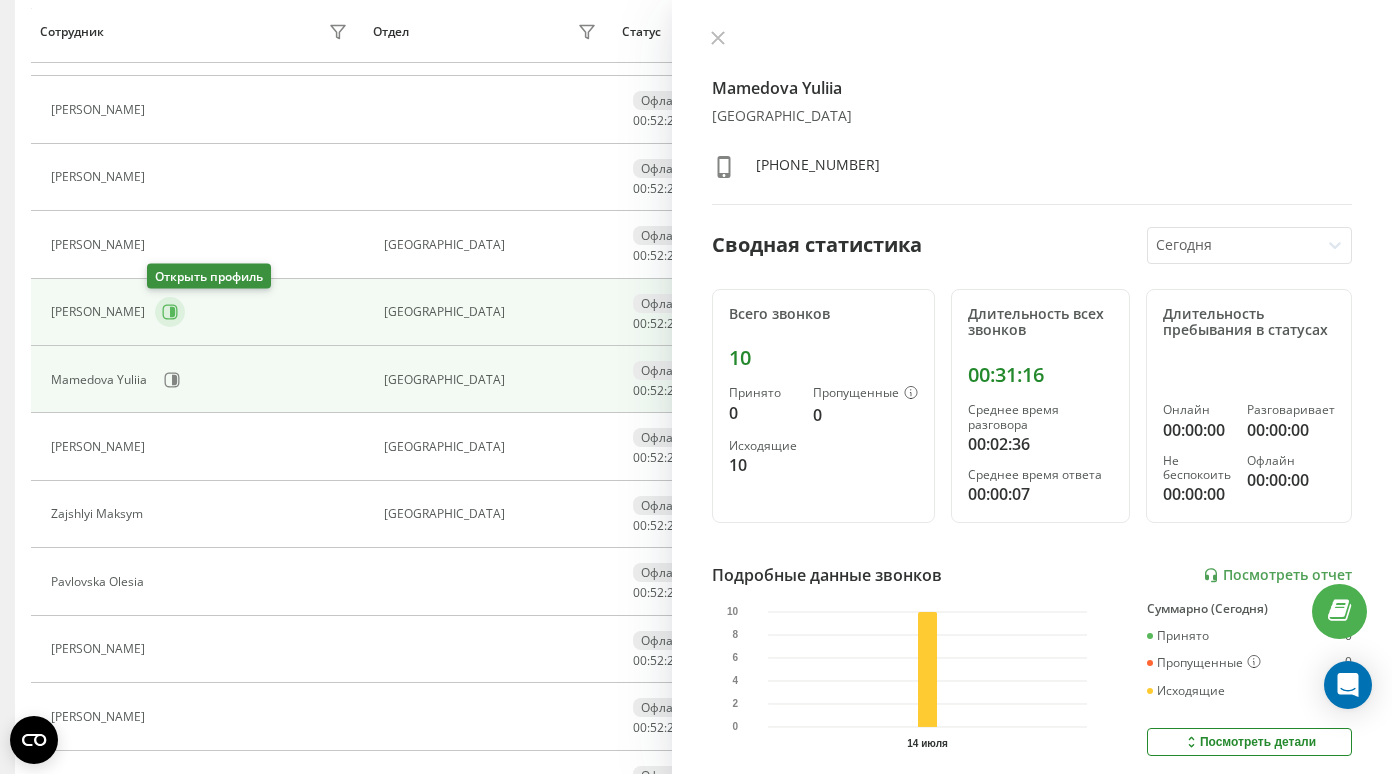 click 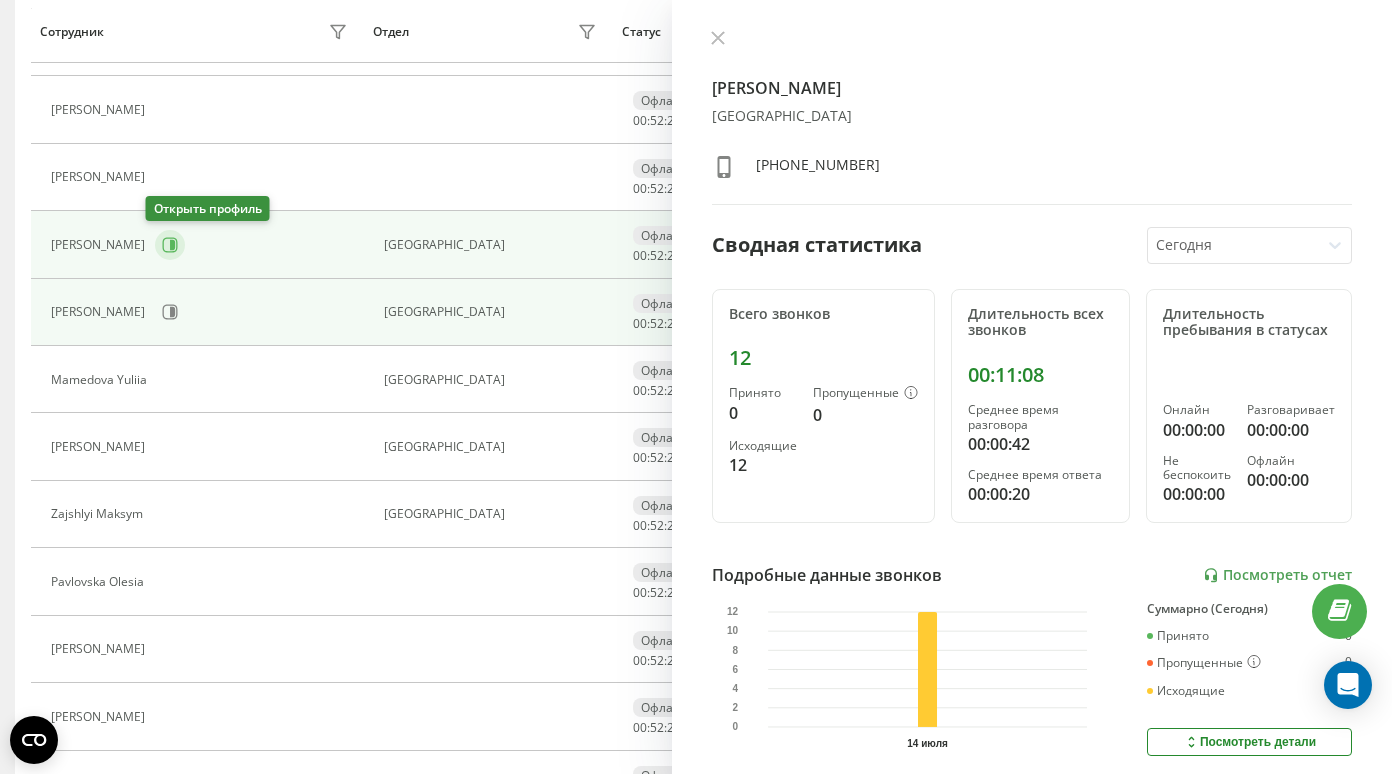 click at bounding box center [170, 245] 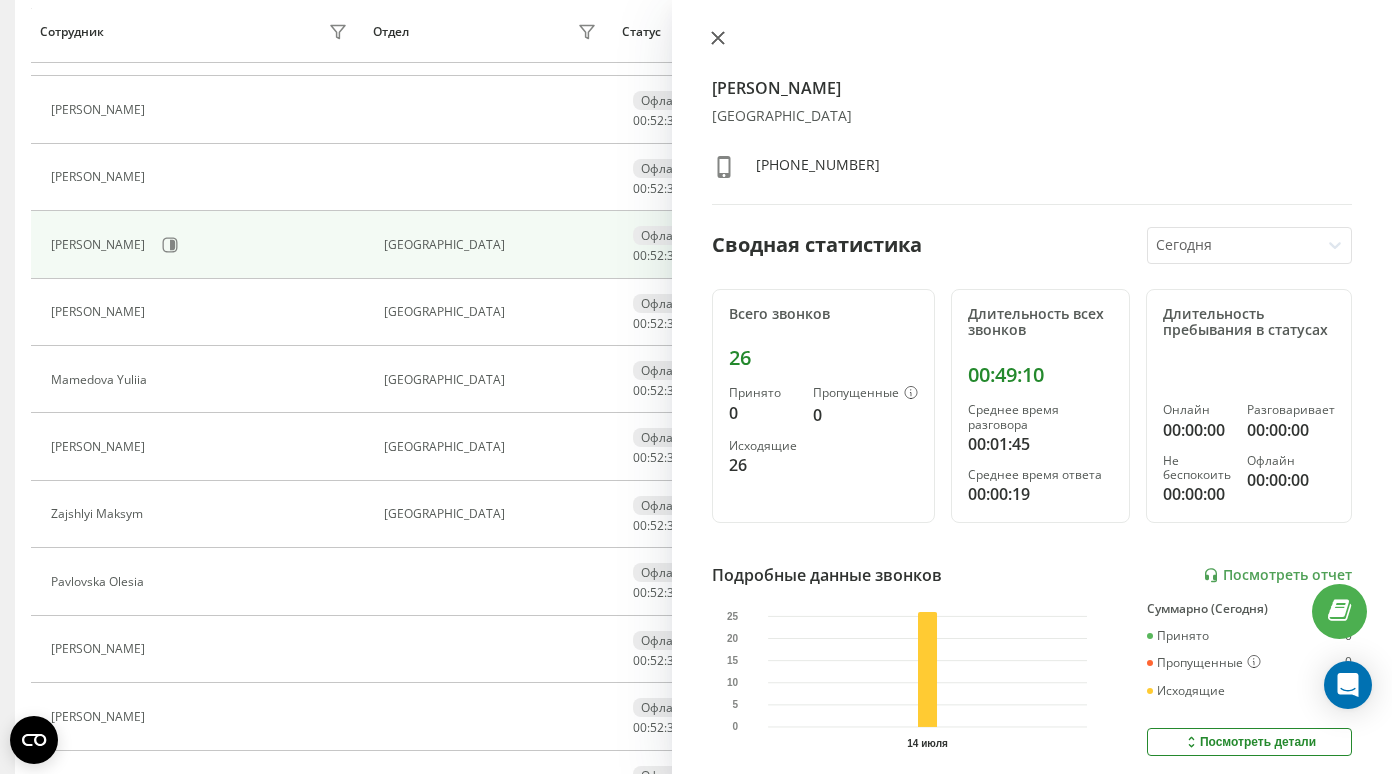 click at bounding box center (718, 39) 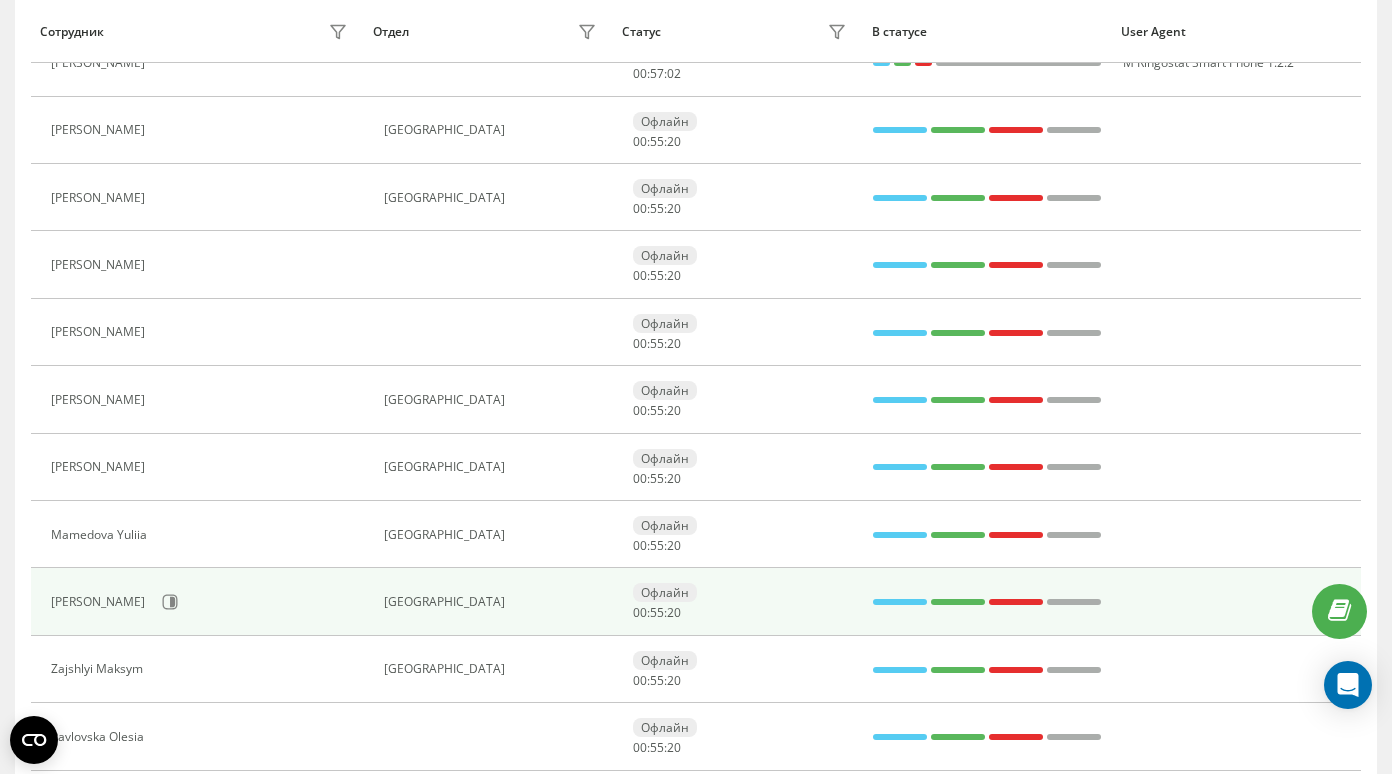 scroll, scrollTop: 0, scrollLeft: 0, axis: both 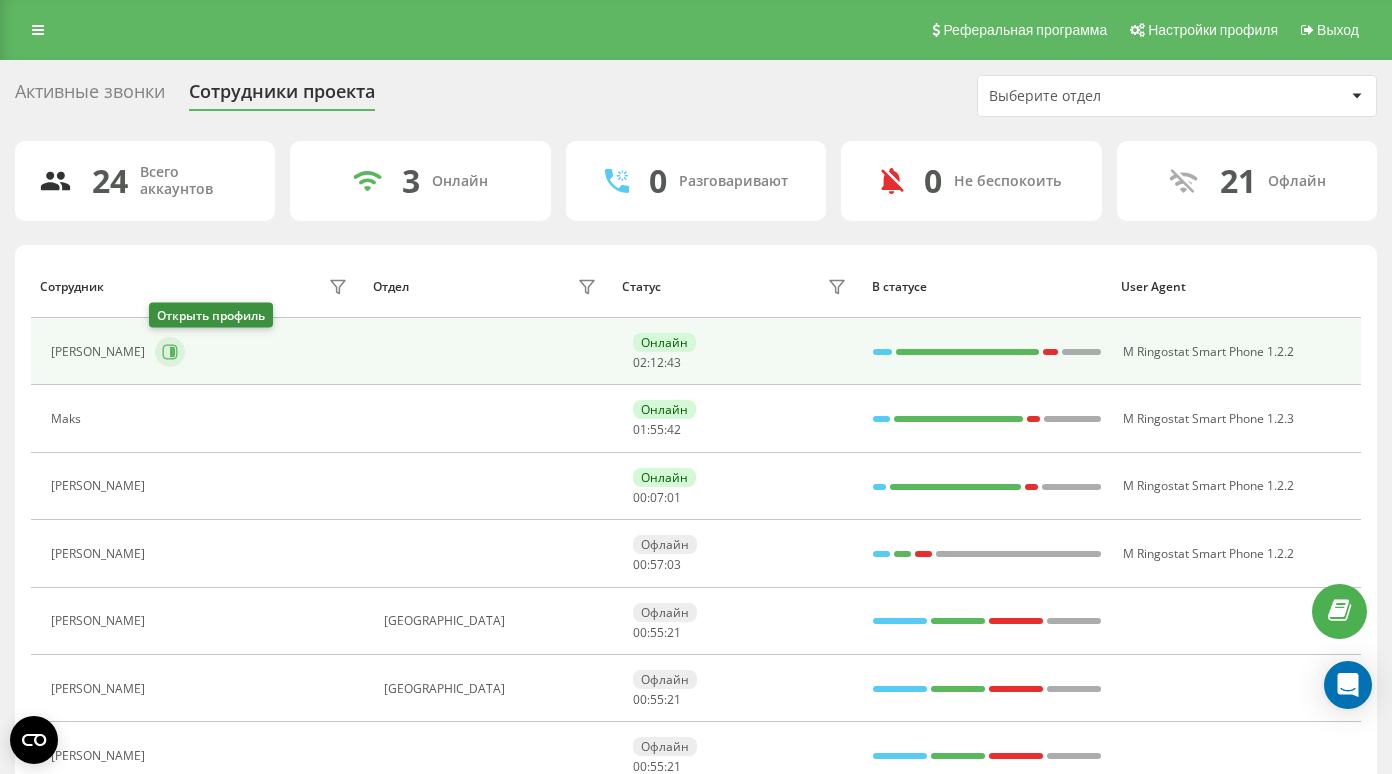 click at bounding box center [170, 352] 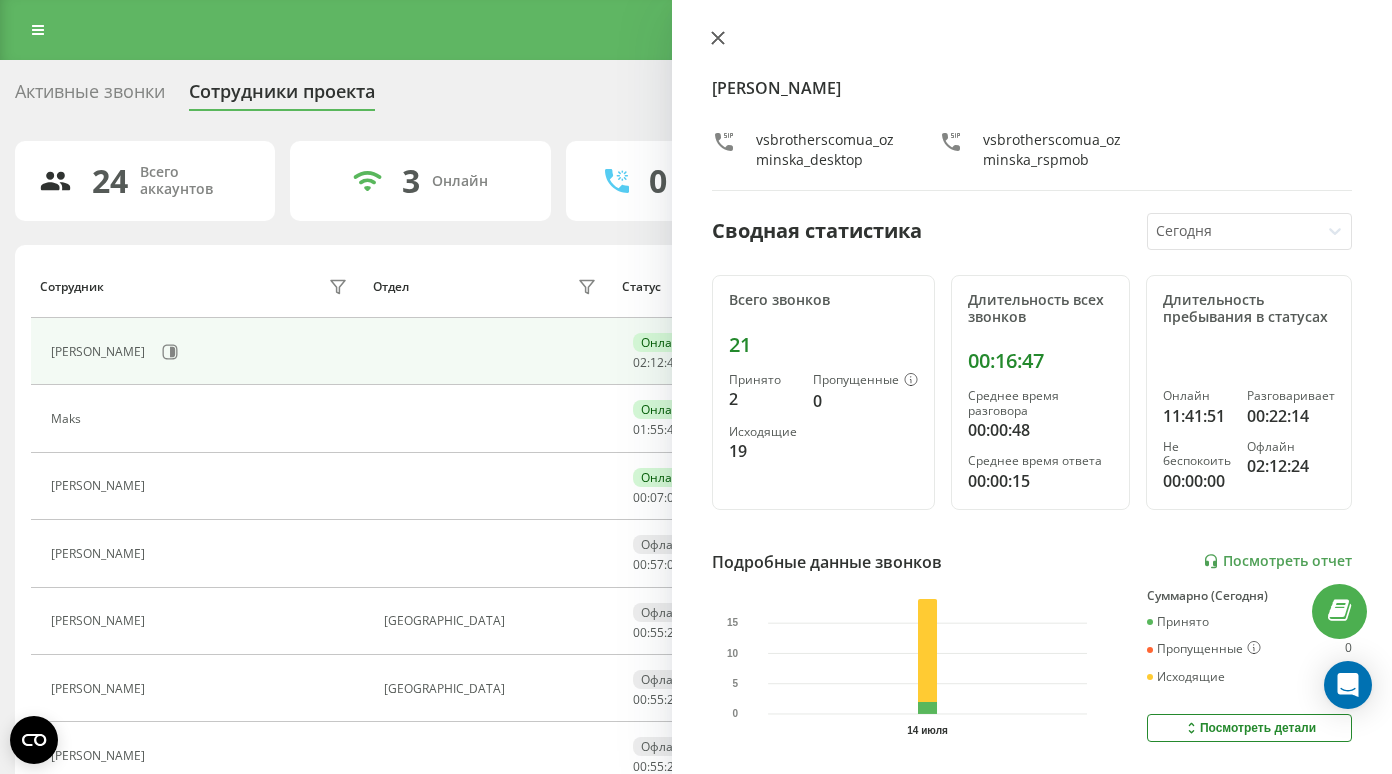 click at bounding box center [718, 39] 